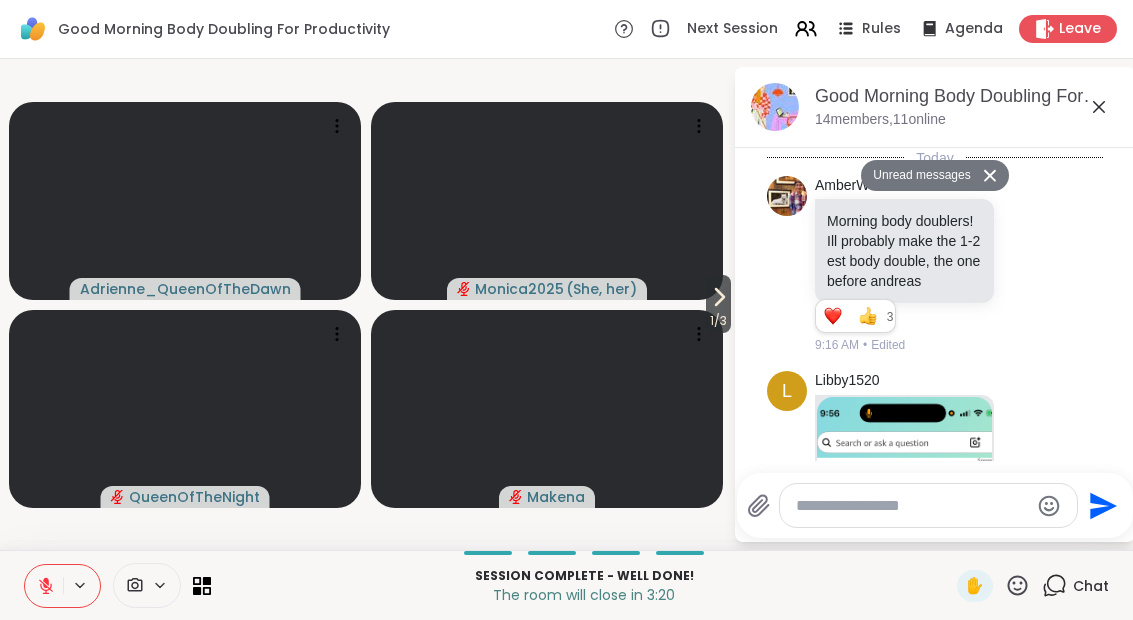 scroll, scrollTop: 0, scrollLeft: 0, axis: both 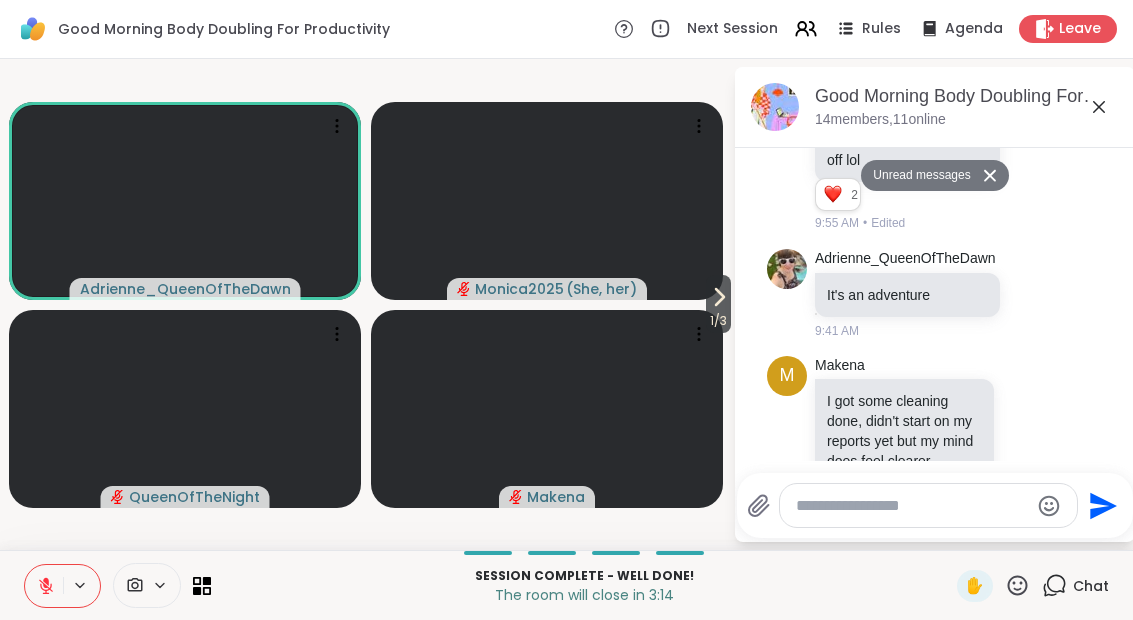 click at bounding box center [912, 506] 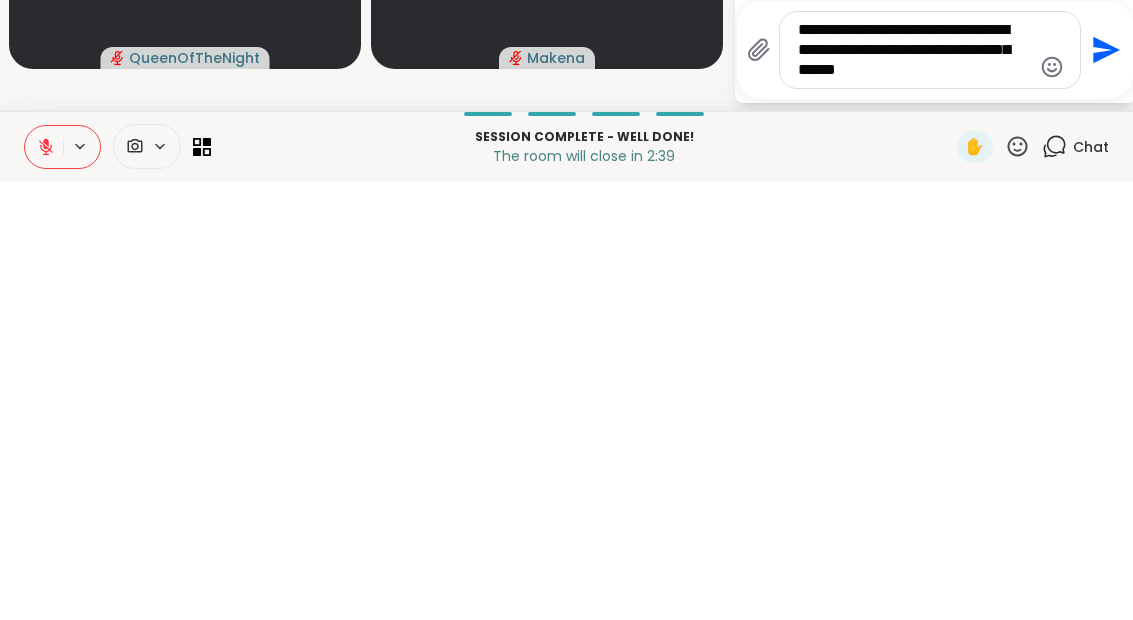 click on "**********" at bounding box center [914, 489] 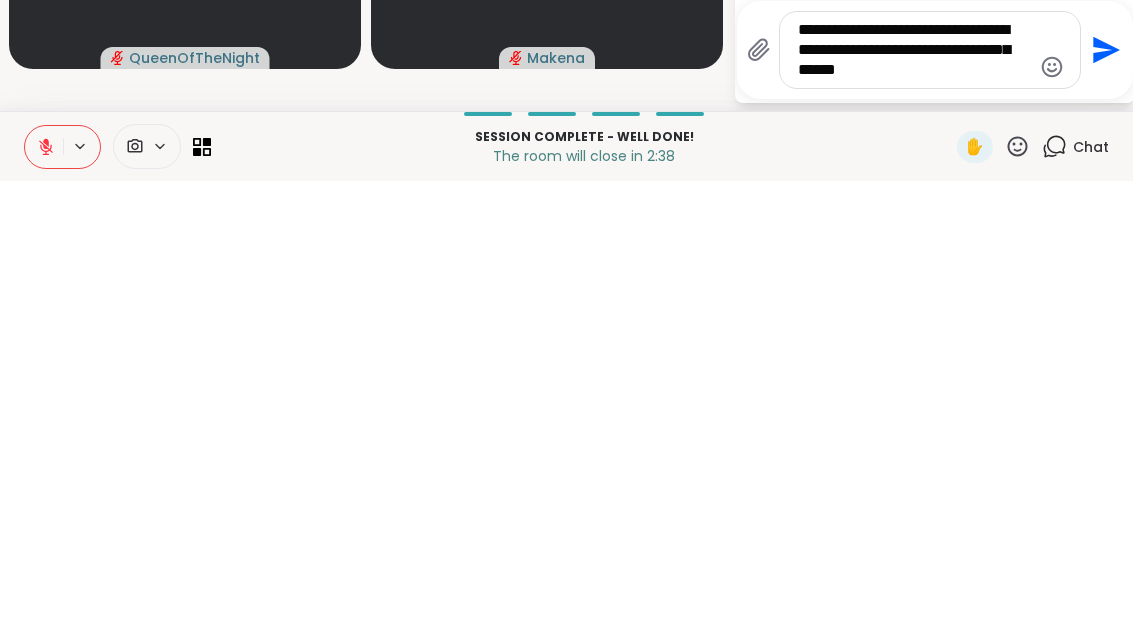 click on "**********" at bounding box center (914, 489) 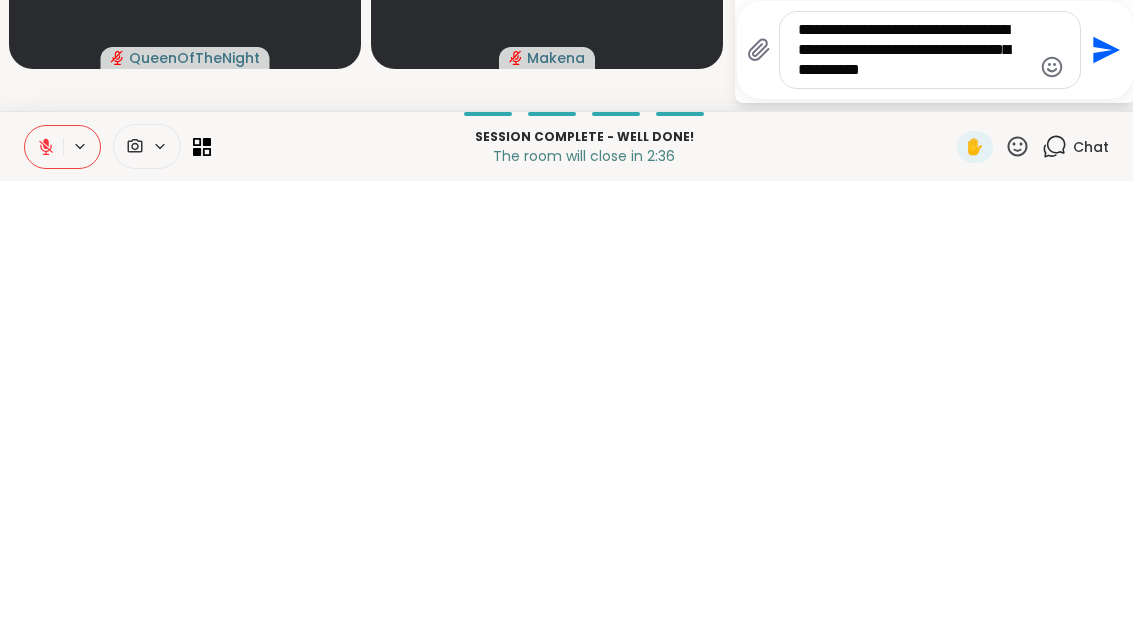 type on "**********" 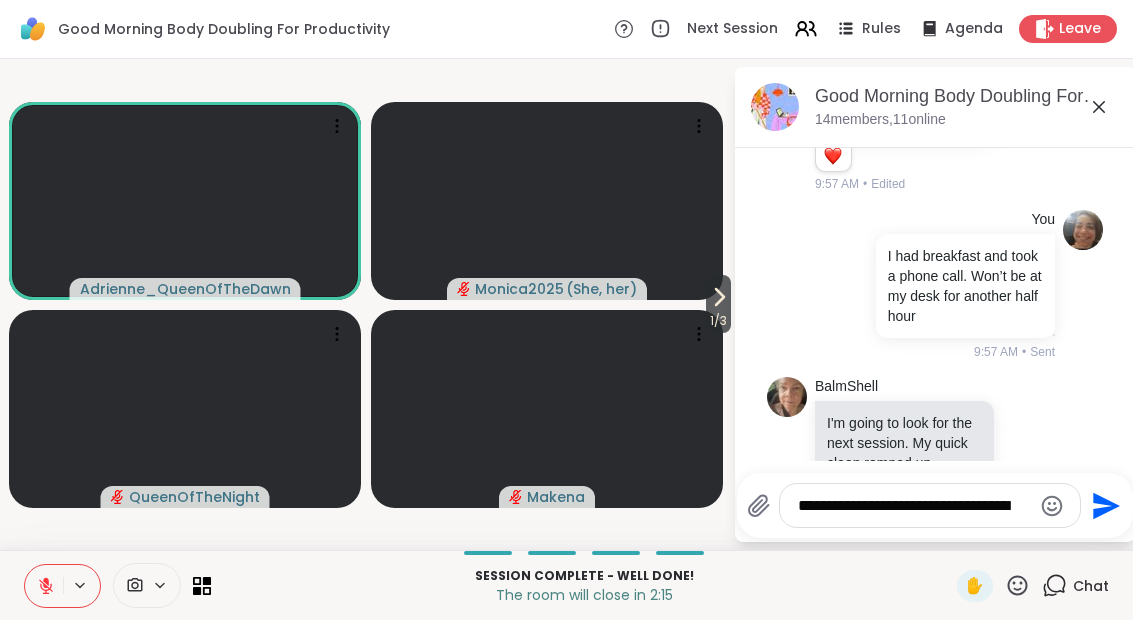 scroll, scrollTop: 7443, scrollLeft: 0, axis: vertical 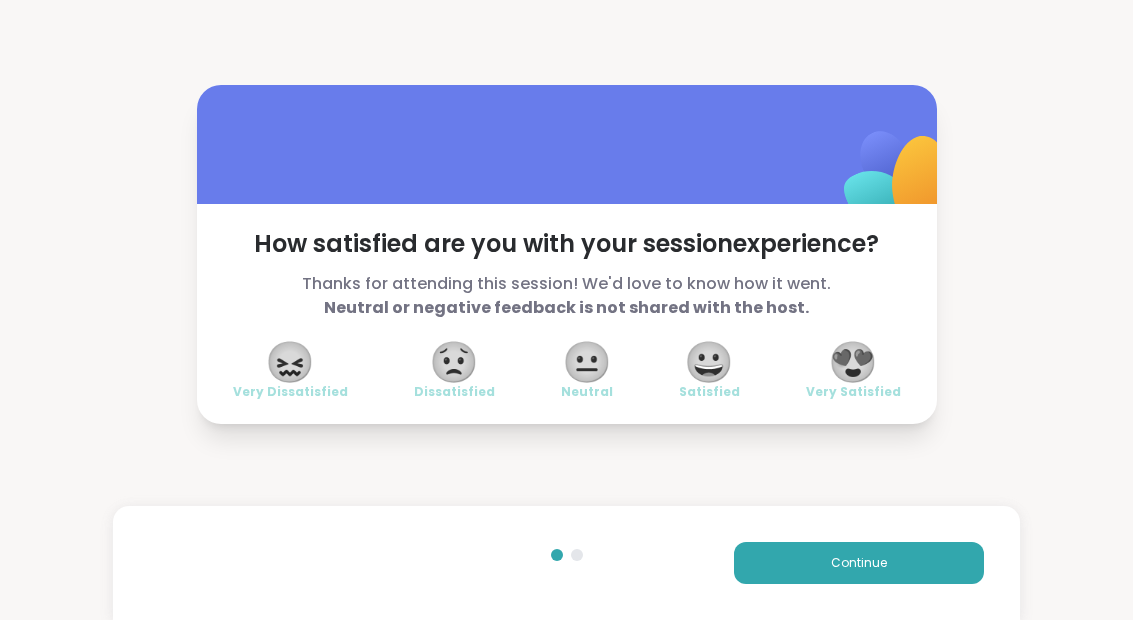 click on "😀" at bounding box center [709, 362] 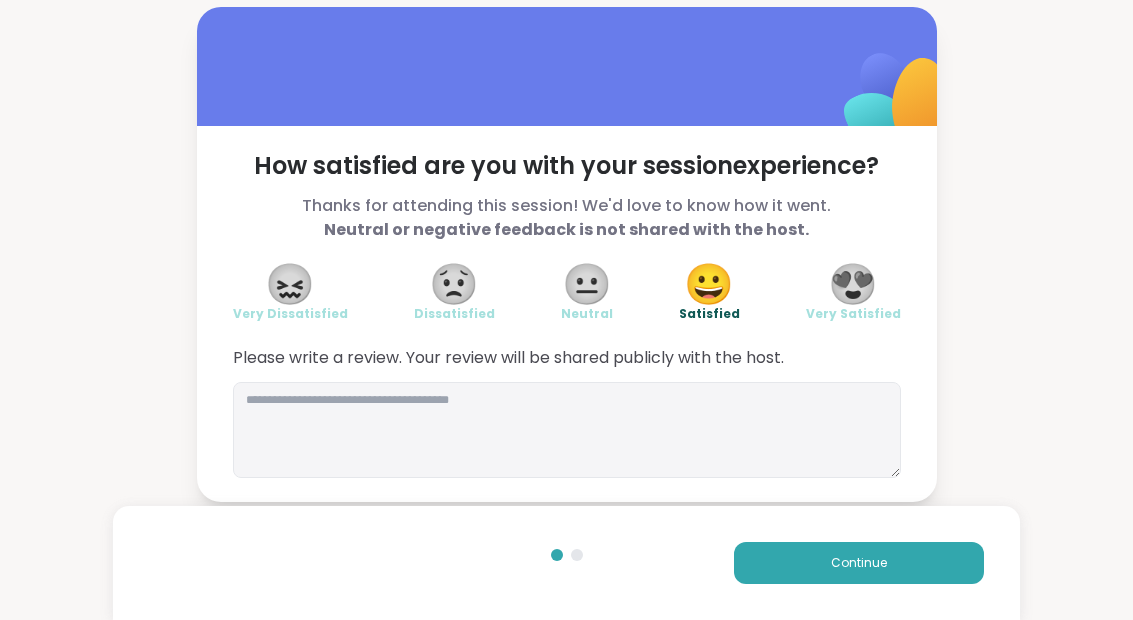 click on "Continue" at bounding box center (859, 563) 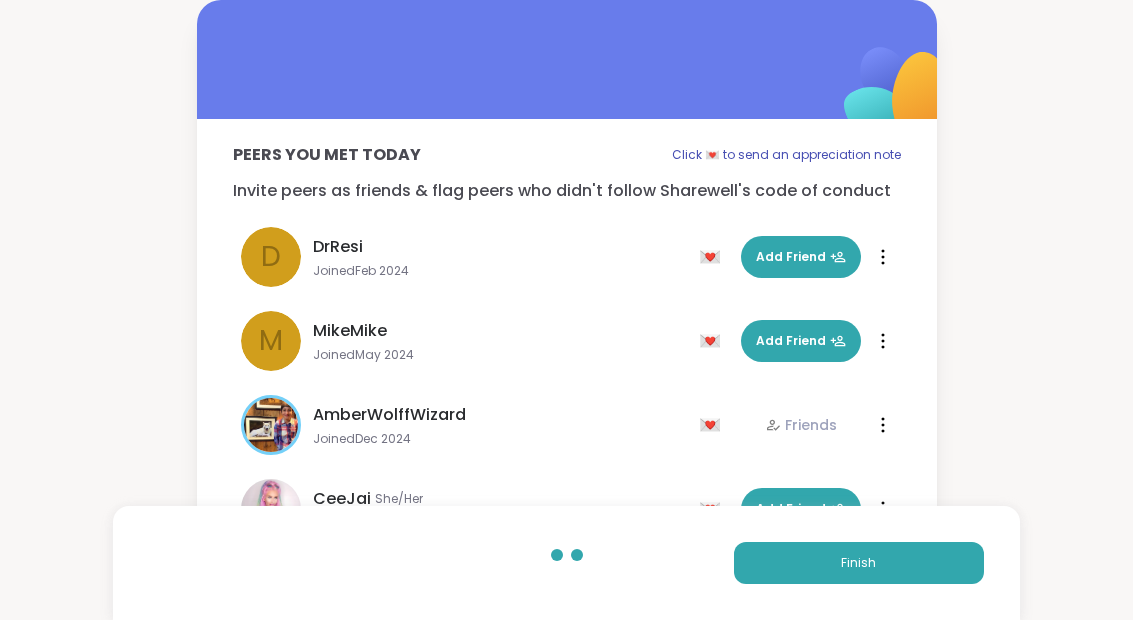 click on "Finish" at bounding box center [859, 563] 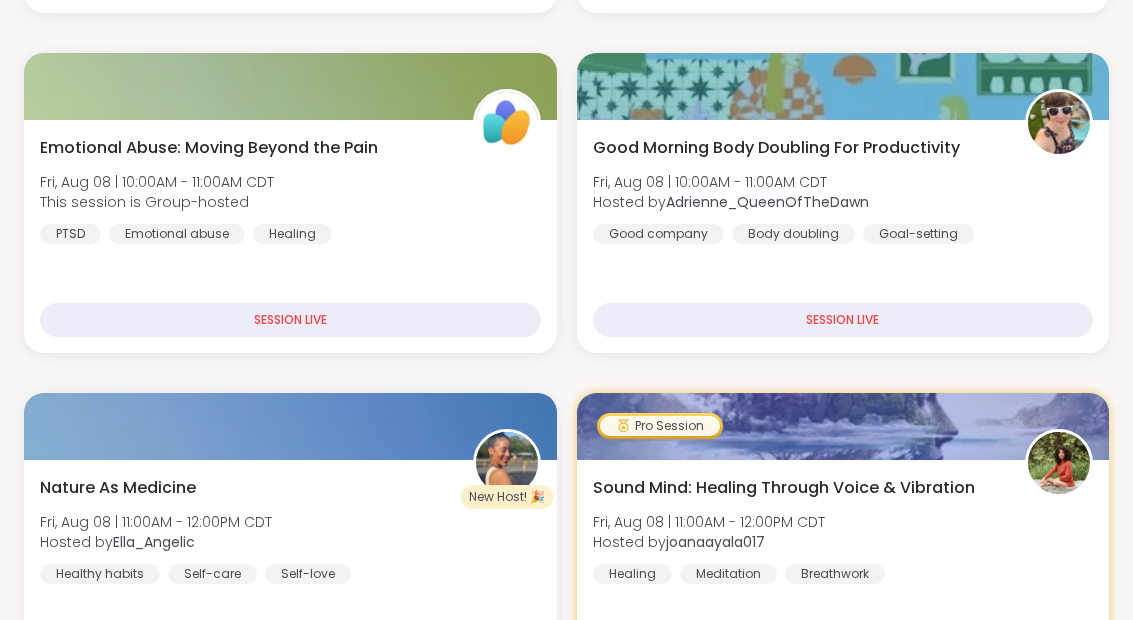 scroll, scrollTop: 645, scrollLeft: 0, axis: vertical 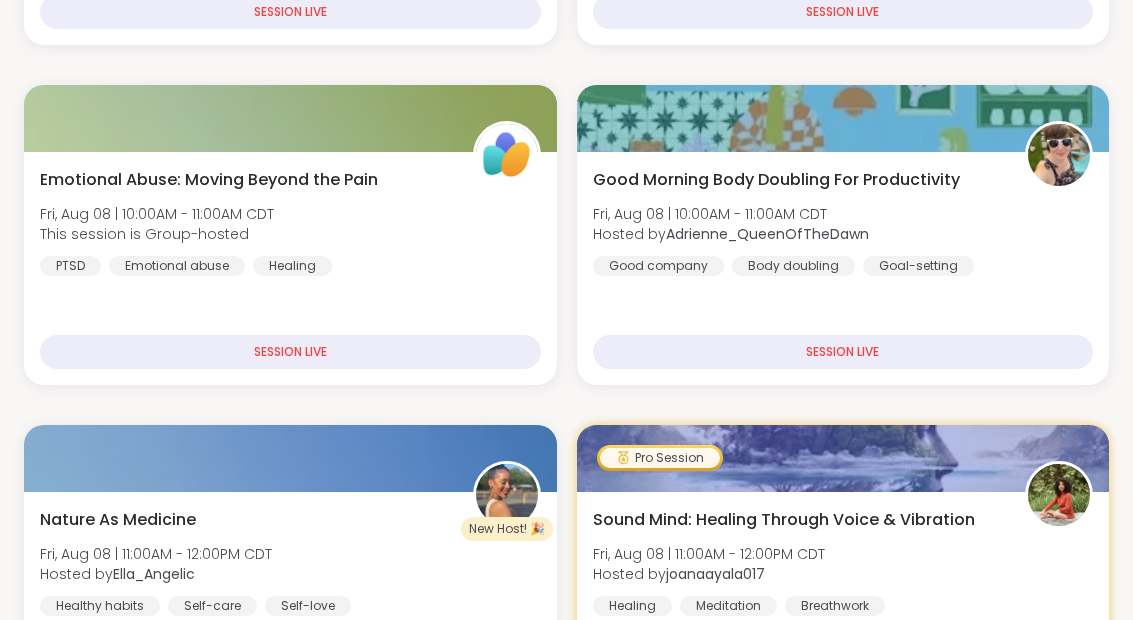 click on "Good Morning Body Doubling For Productivity [MONTH], [NUMBER] | 10:00AM - 11:00AM CDT Hosted by [USERNAME] Good company Body doubling Goal-setting SESSION LIVE" at bounding box center (843, 268) 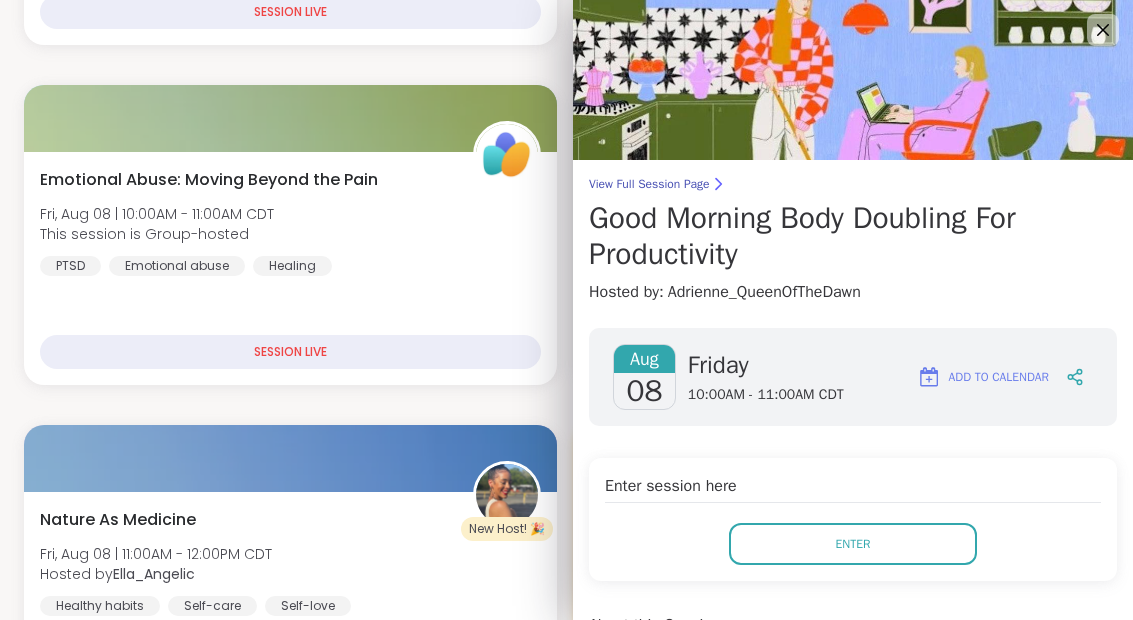 click on "Enter" at bounding box center (853, 544) 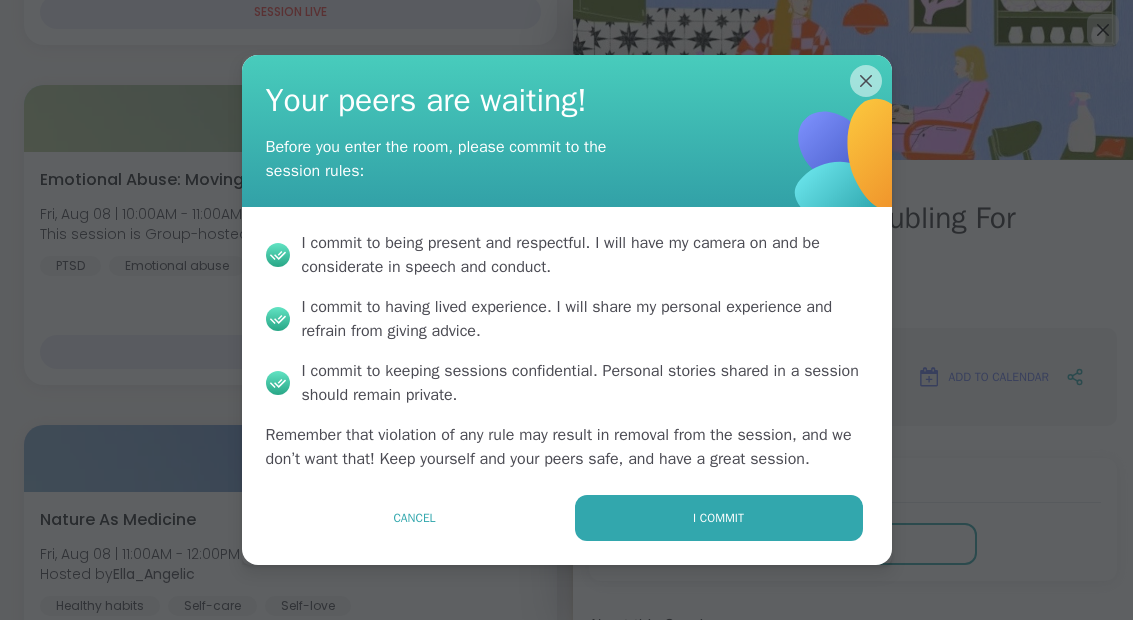 click on "I commit" at bounding box center (719, 518) 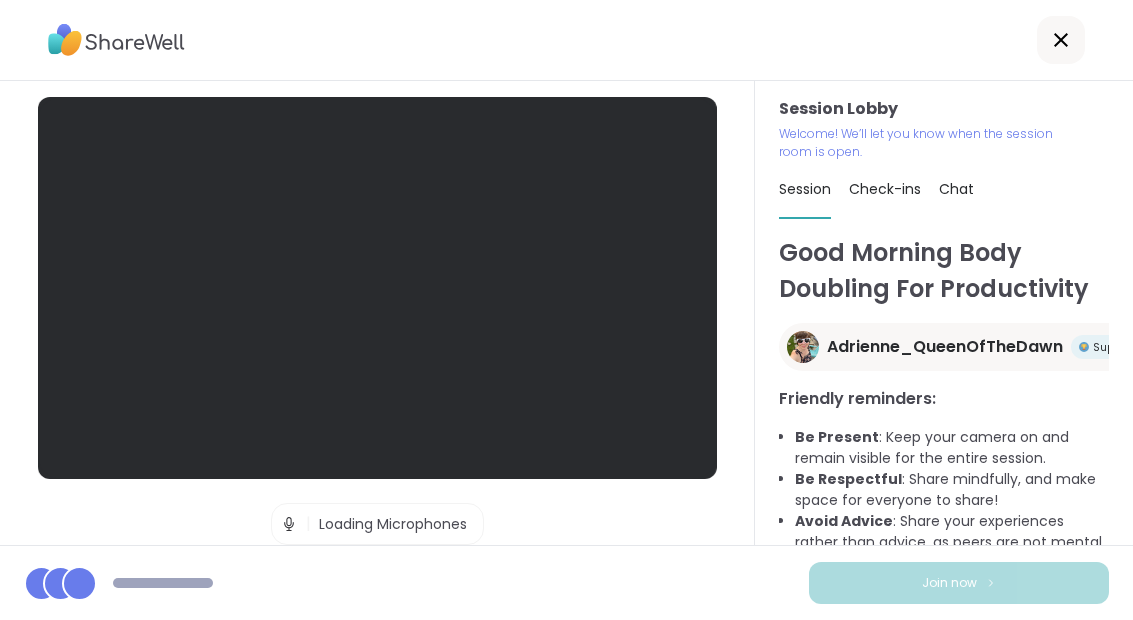scroll, scrollTop: 80, scrollLeft: 0, axis: vertical 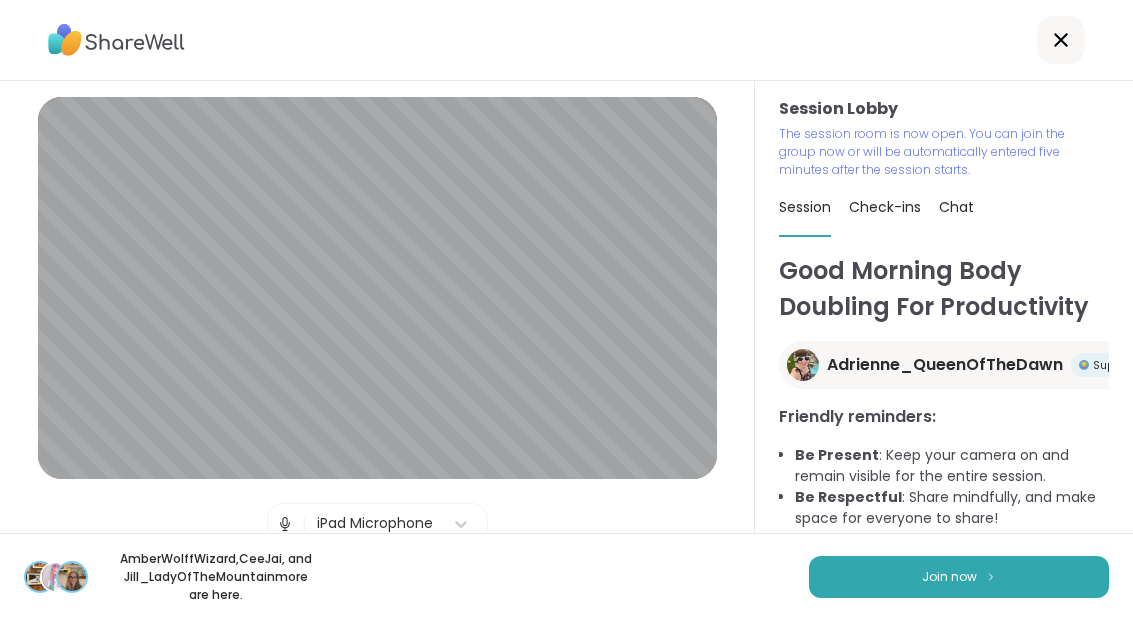 click on "Join now" at bounding box center [959, 577] 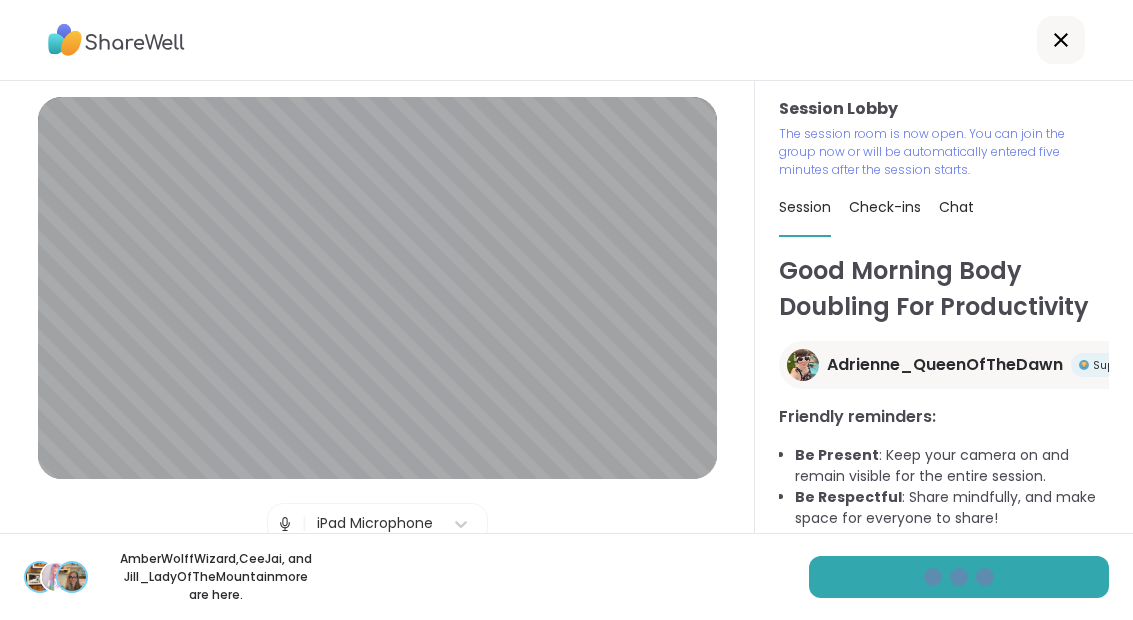 scroll, scrollTop: 0, scrollLeft: 0, axis: both 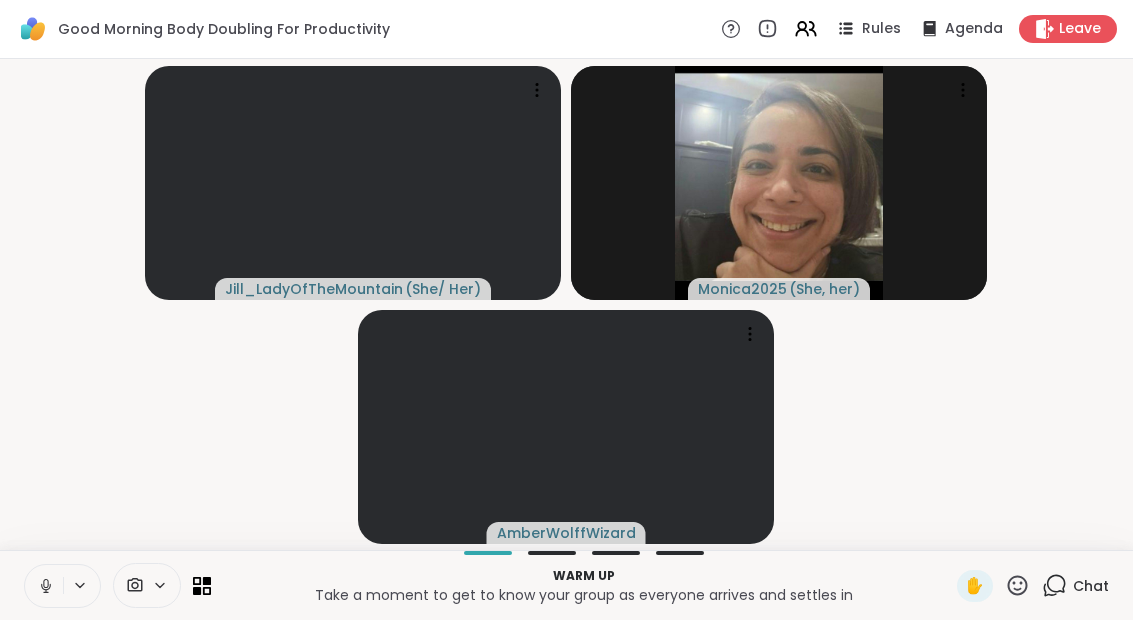 click at bounding box center (44, 586) 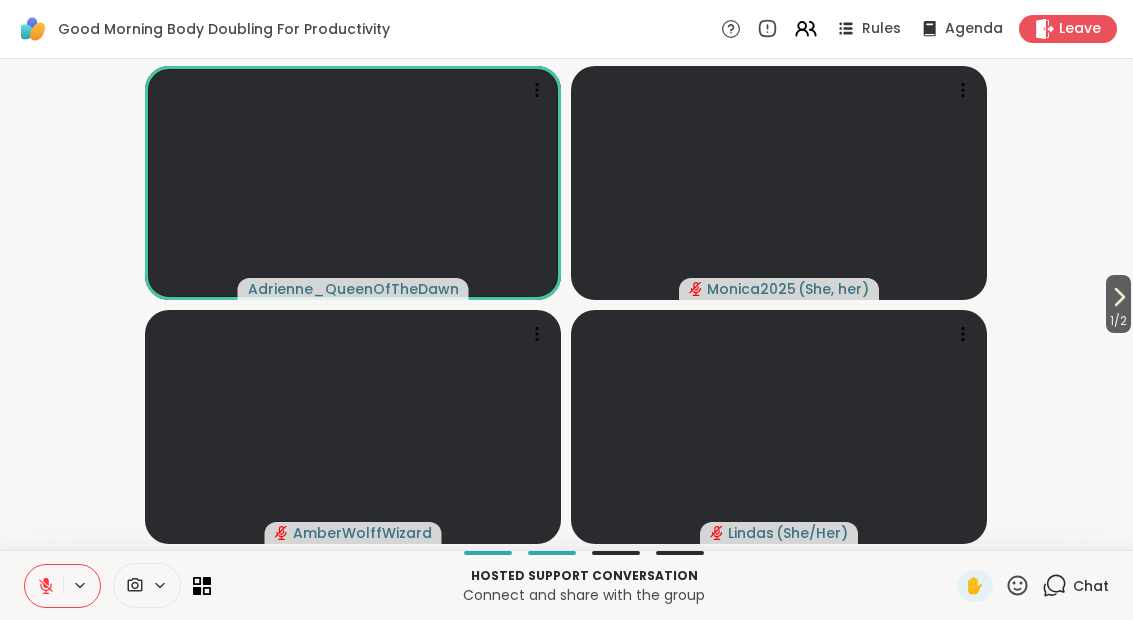 click on "Chat" at bounding box center (1075, 586) 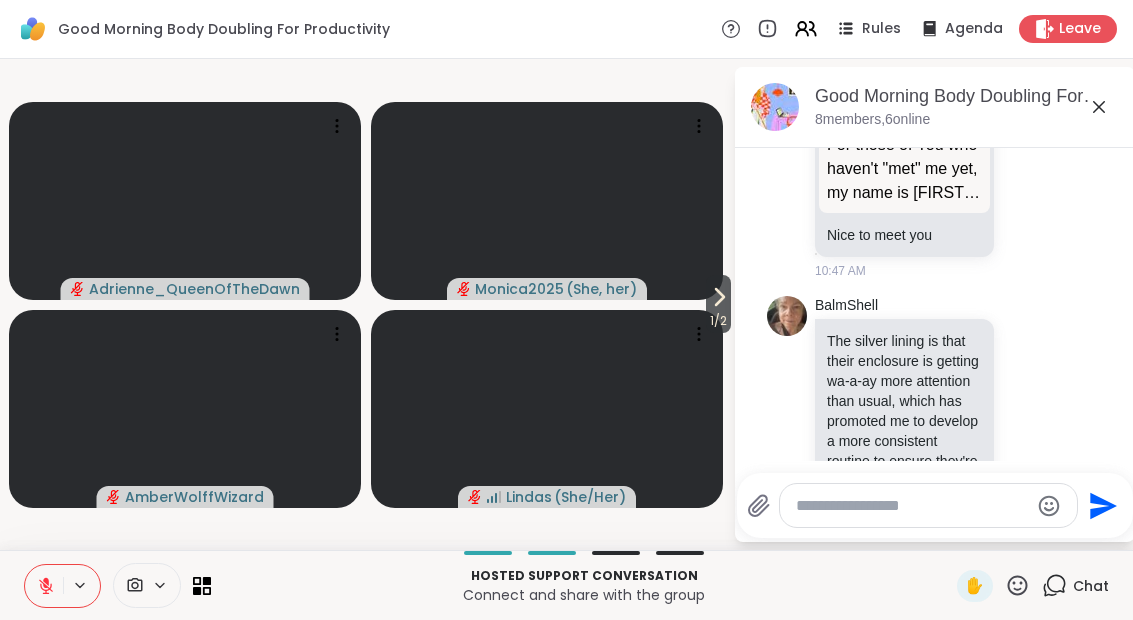 scroll, scrollTop: 2872, scrollLeft: 0, axis: vertical 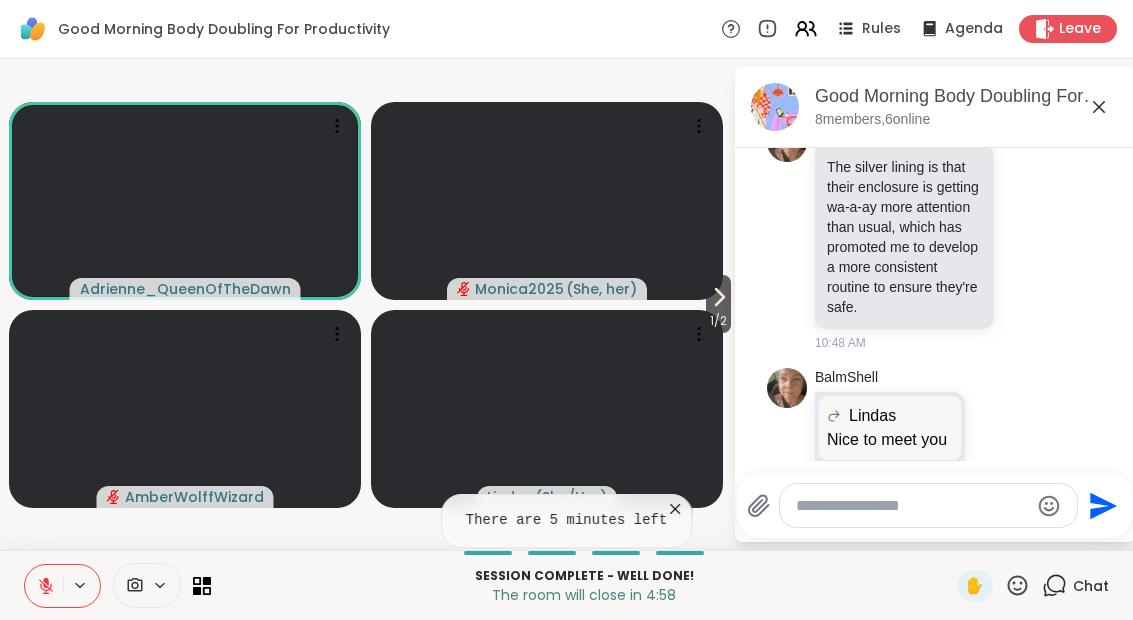 click at bounding box center [44, 586] 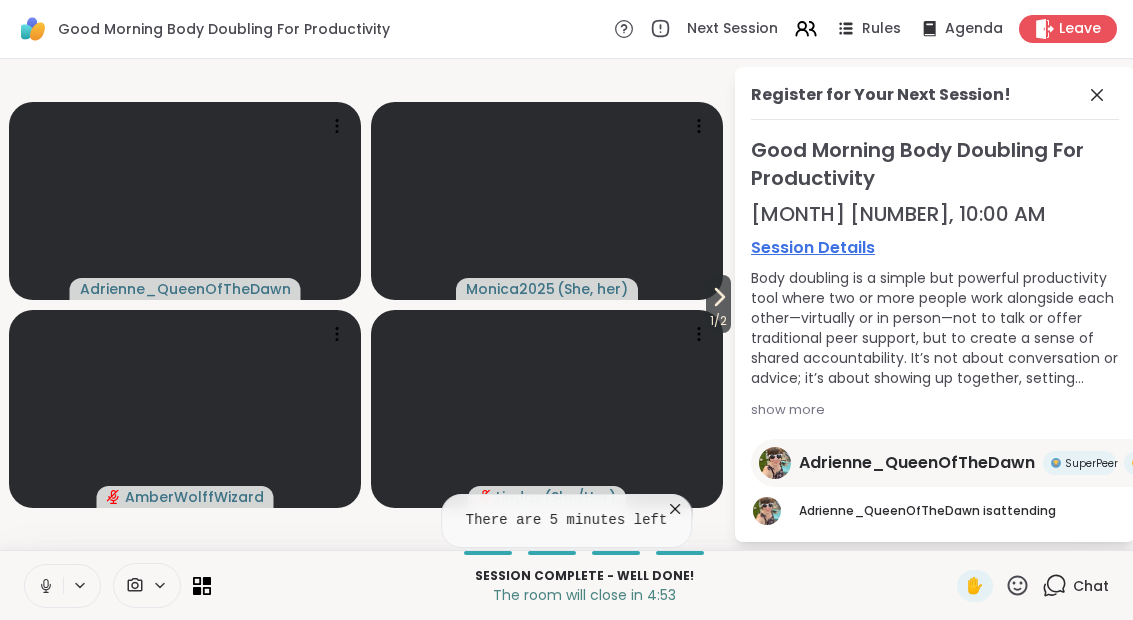 scroll, scrollTop: 0, scrollLeft: 0, axis: both 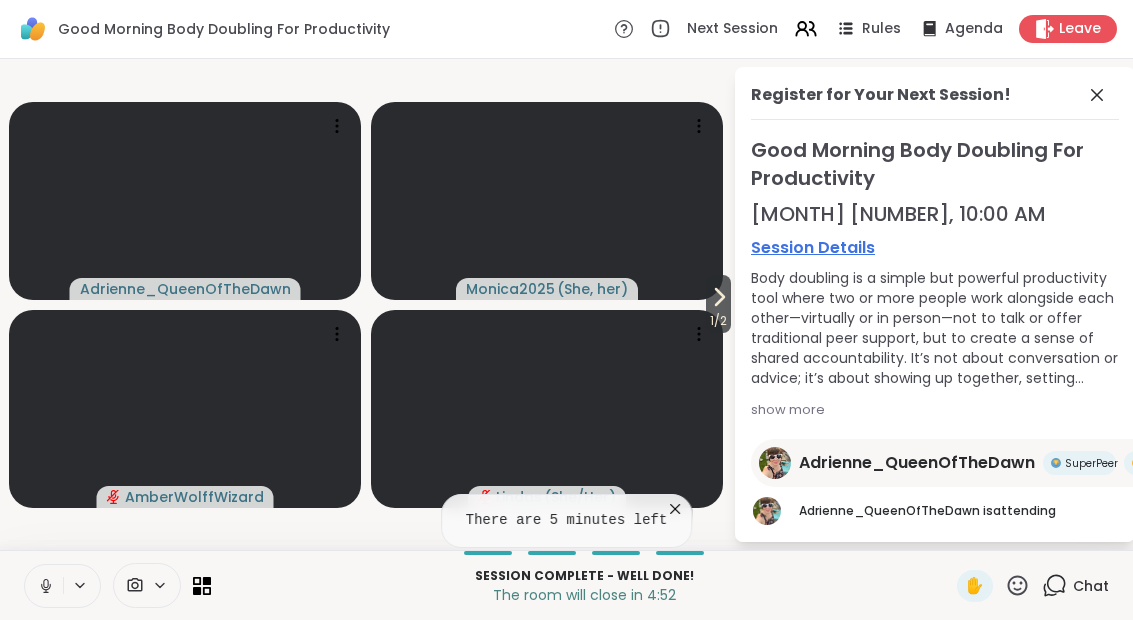 click on "Register for Your Next Session! Good Morning Body Doubling For Productivity [MONTH] [NUMBER], 10:00 AM Session Details Body doubling is a simple but powerful productivity tool where two or more people work alongside each other—virtually or in person—not to talk or offer traditional peer support, but to create a sense of shared accountability. It’s not about conversation or advice; it’s about showing up together, setting intentions, and quietly getting things done. Whether it’s tackling chores, emails, or personal projects, body doubling helps break through inertia by offering structure, presence, and a gentle reminder that you’re not doing it alone. show more [USERNAME] SuperPeer SuperHost [USERNAME] is attending Book Session No Thanks" at bounding box center (935, 304) 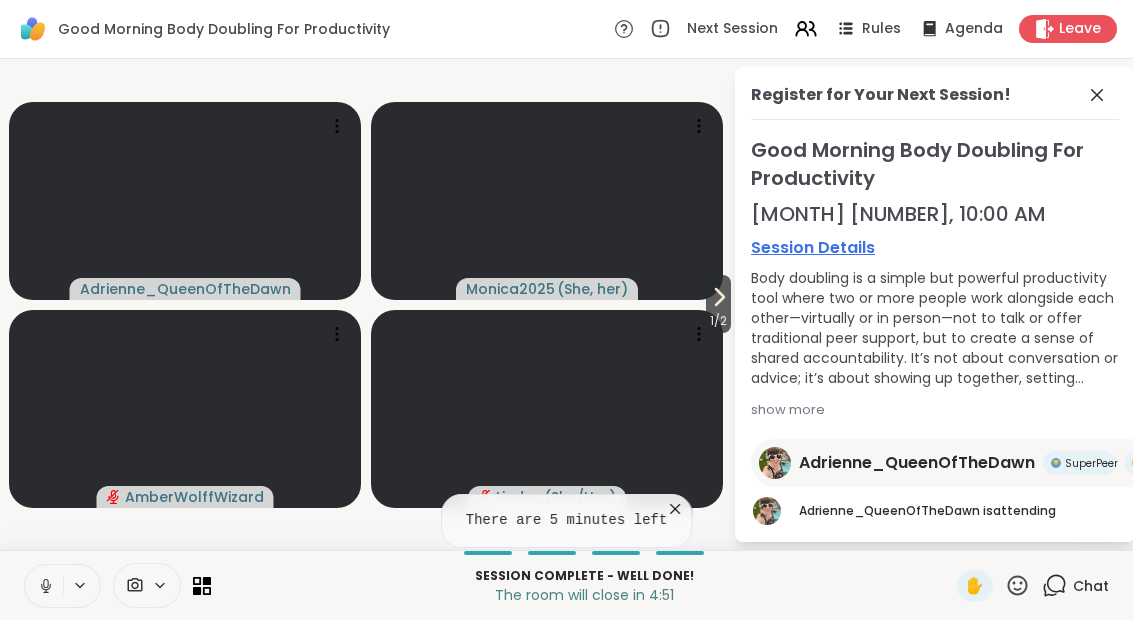 click 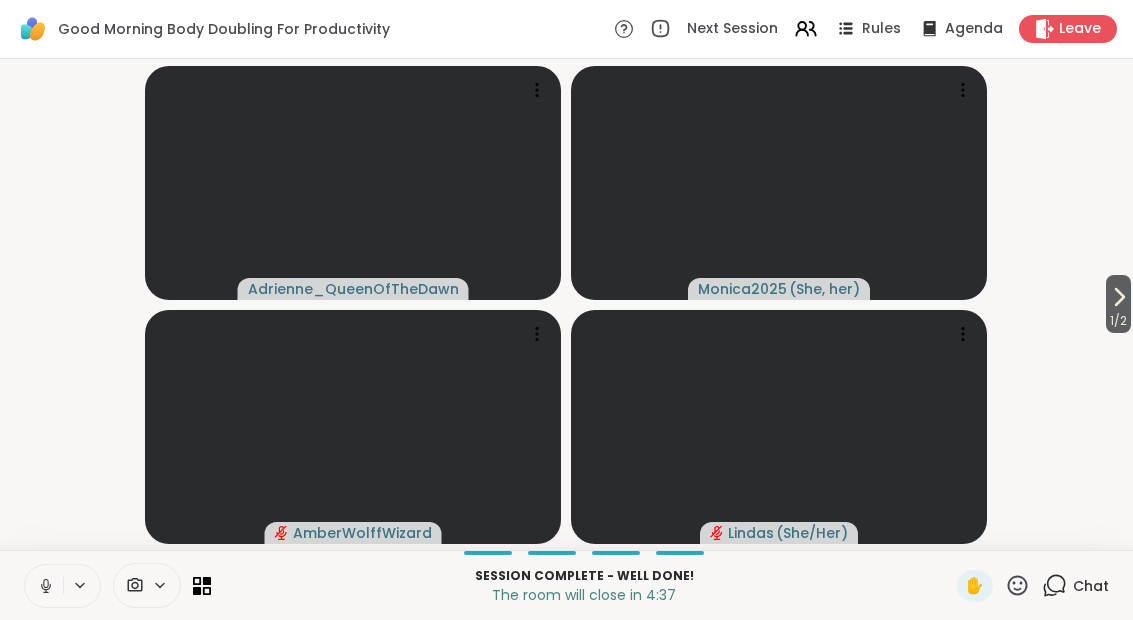 click at bounding box center [44, 586] 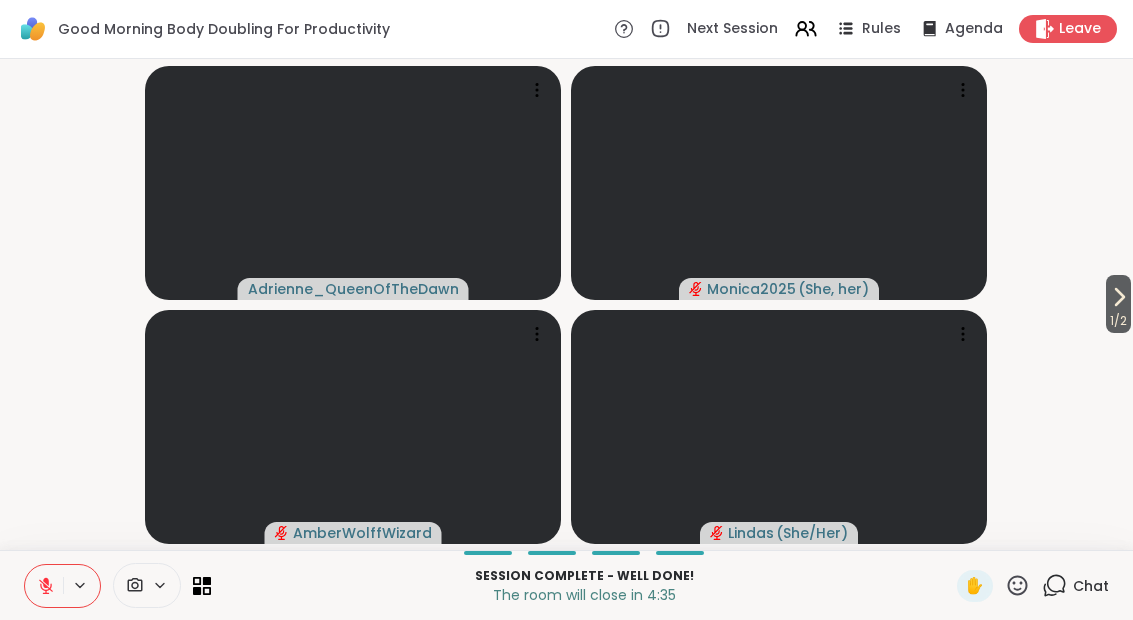 click on "Session Complete - well done! The room will close in 4:35 ✋ Chat" at bounding box center [566, 585] 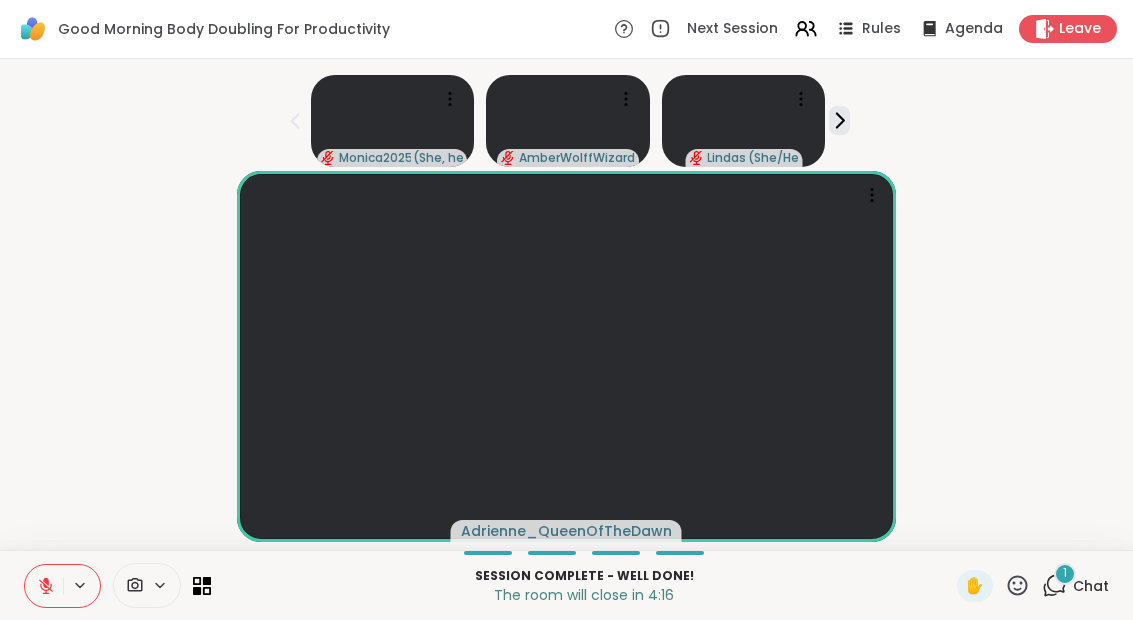 click 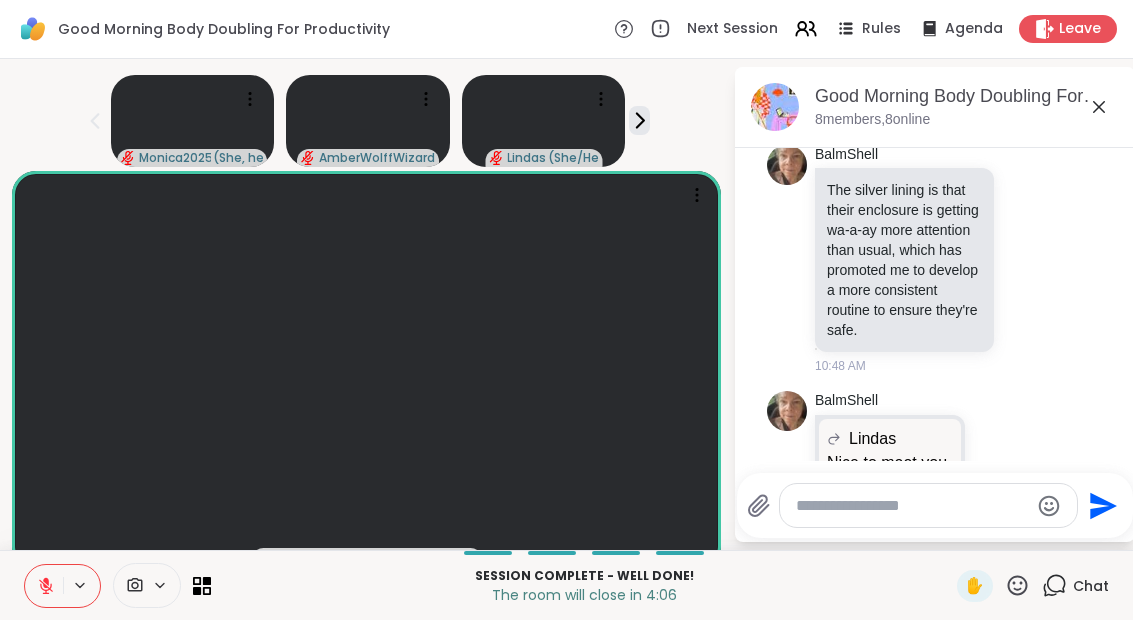 scroll, scrollTop: 2848, scrollLeft: 0, axis: vertical 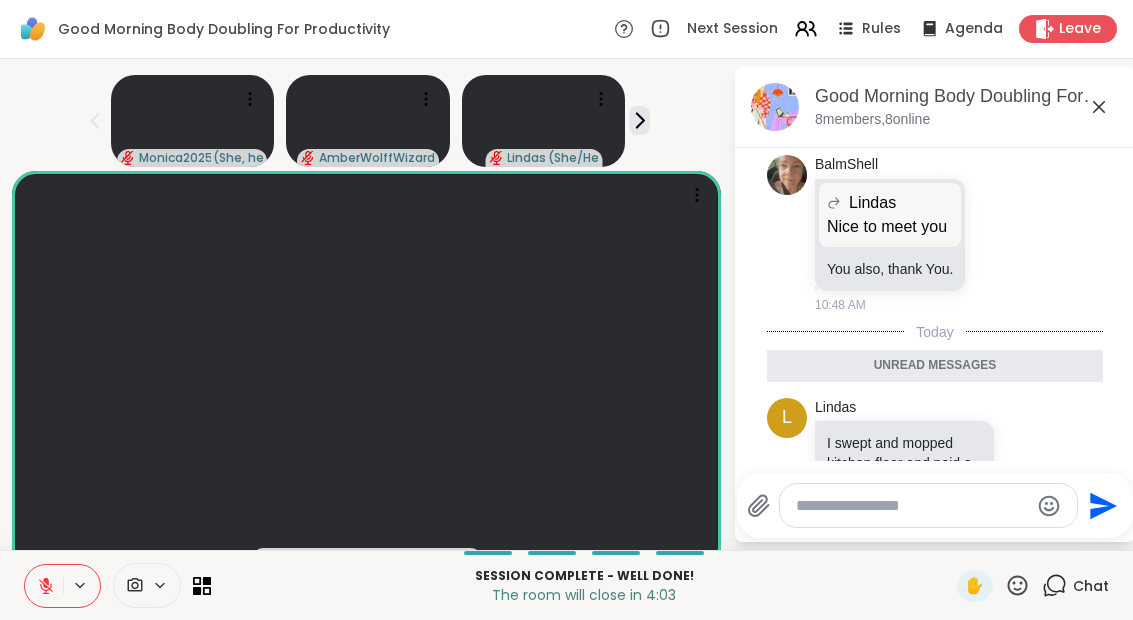 click 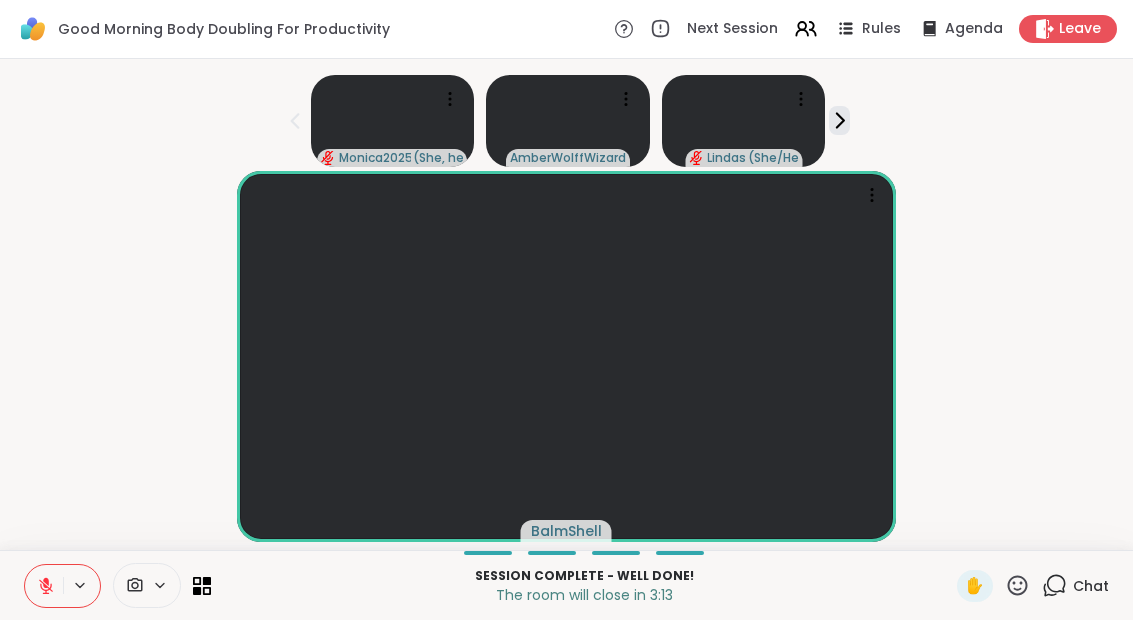 scroll, scrollTop: 0, scrollLeft: 0, axis: both 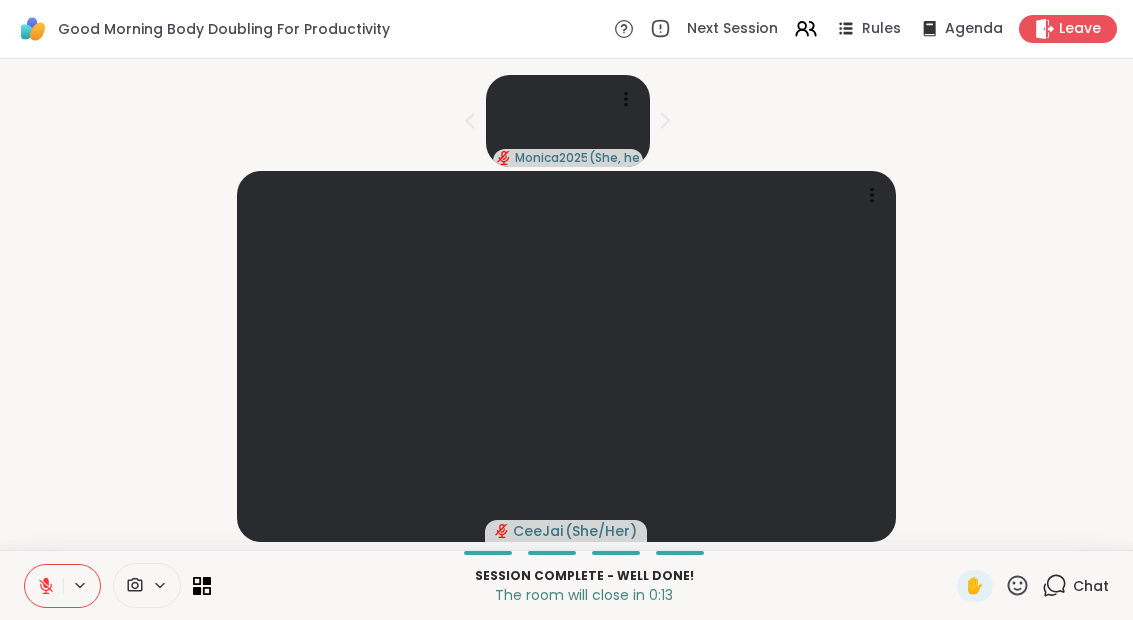 click on "Leave" at bounding box center (1068, 29) 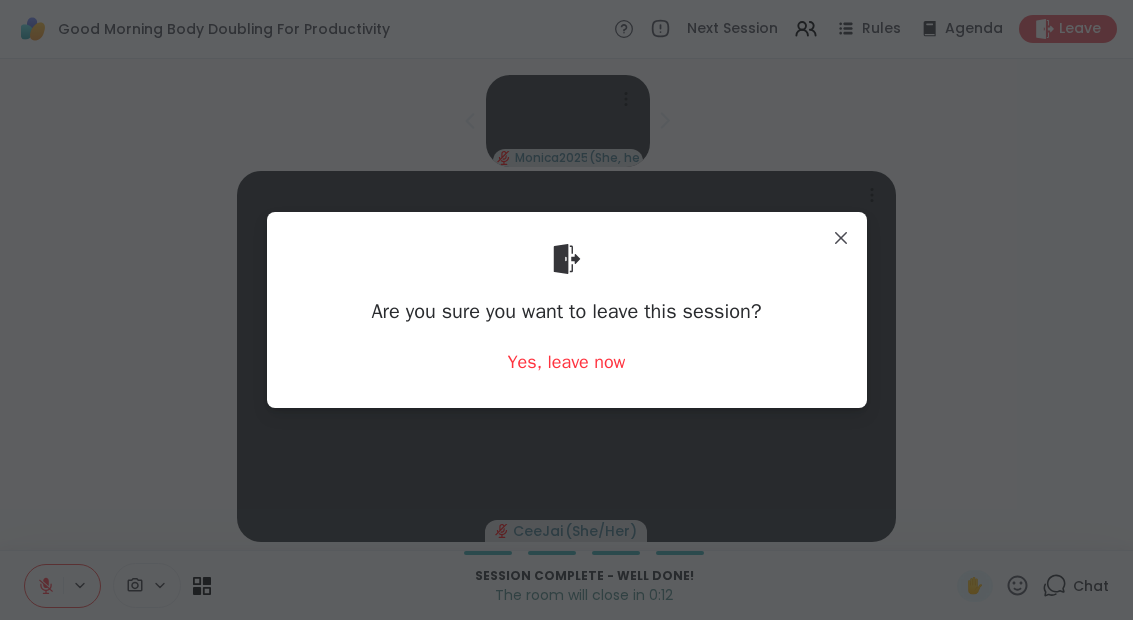 click on "Yes, leave now" at bounding box center [567, 362] 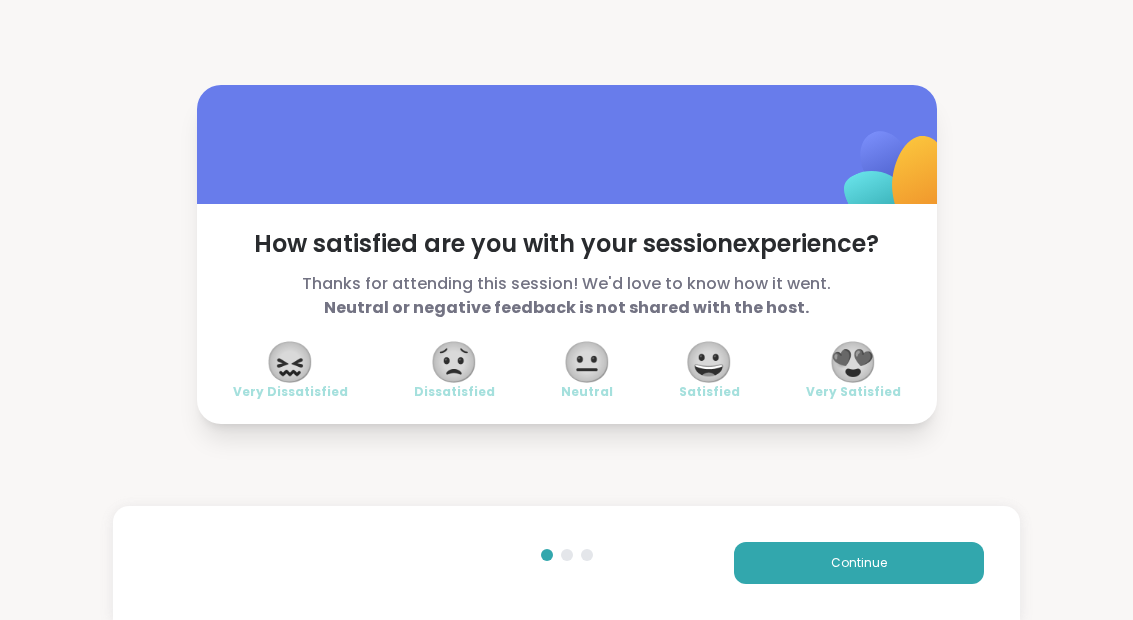 click on "😀" at bounding box center (709, 362) 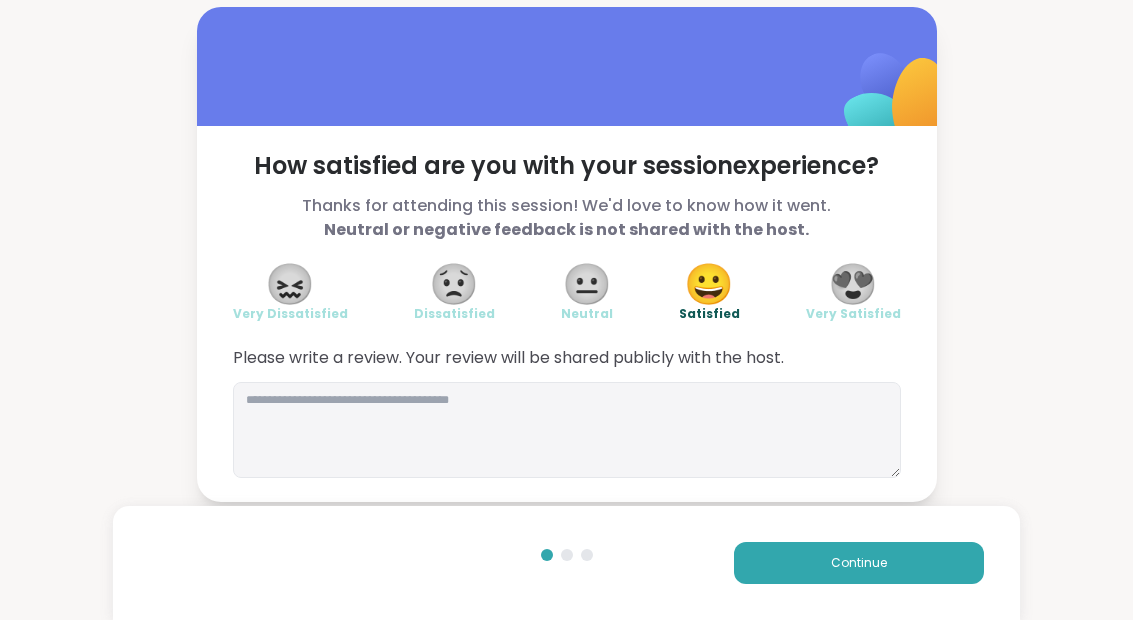 click on "Continue" at bounding box center [859, 563] 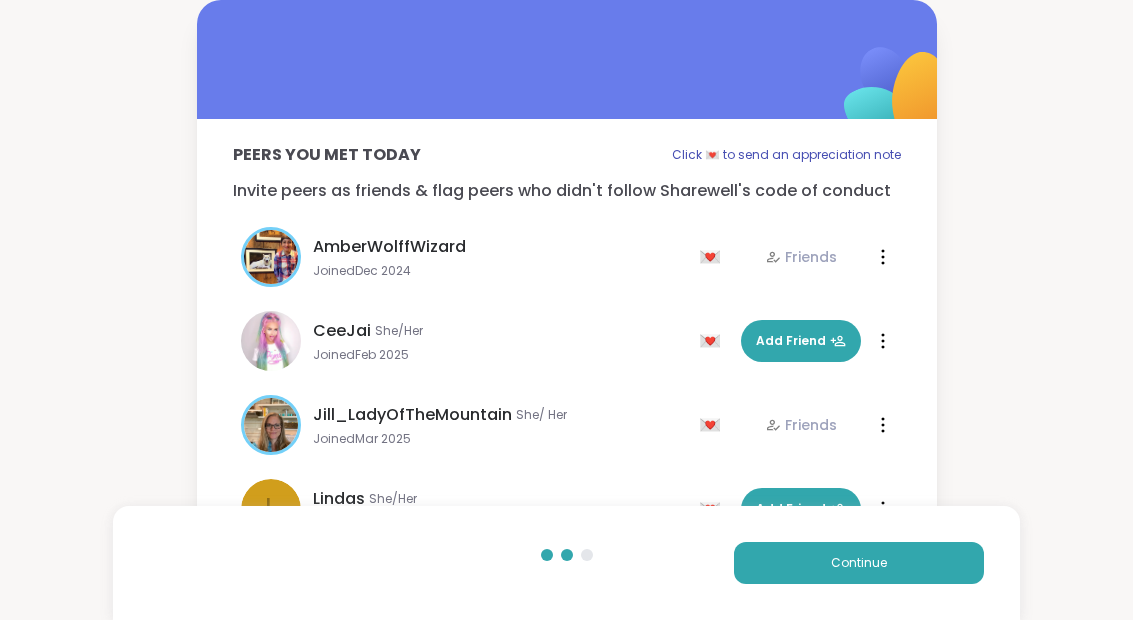 click on "Continue" at bounding box center (859, 563) 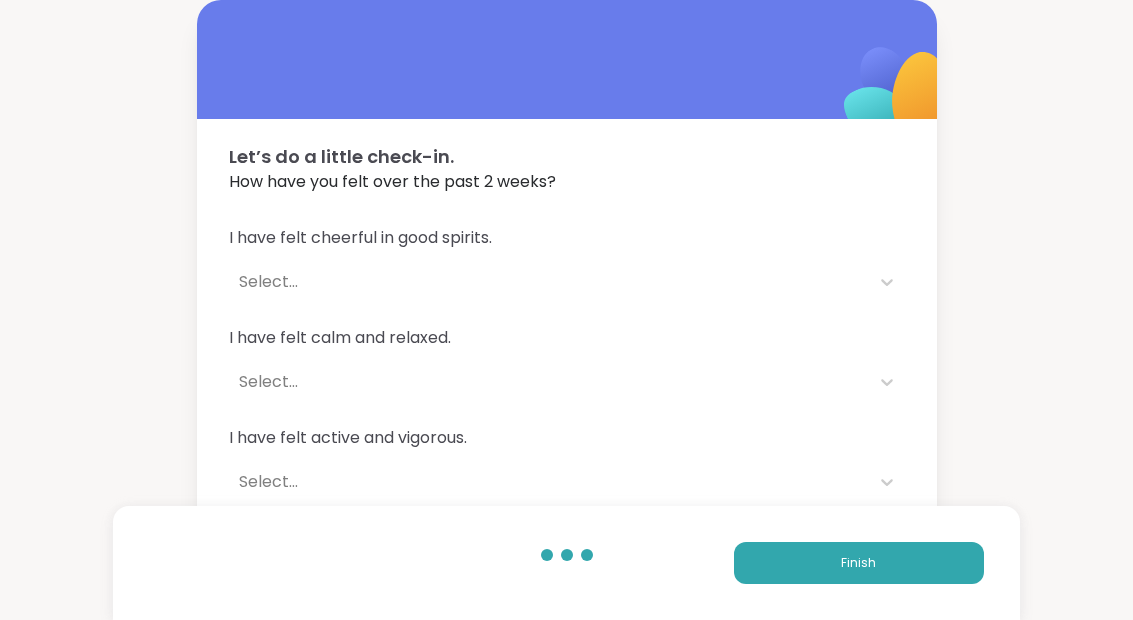 click on "Finish" at bounding box center (859, 563) 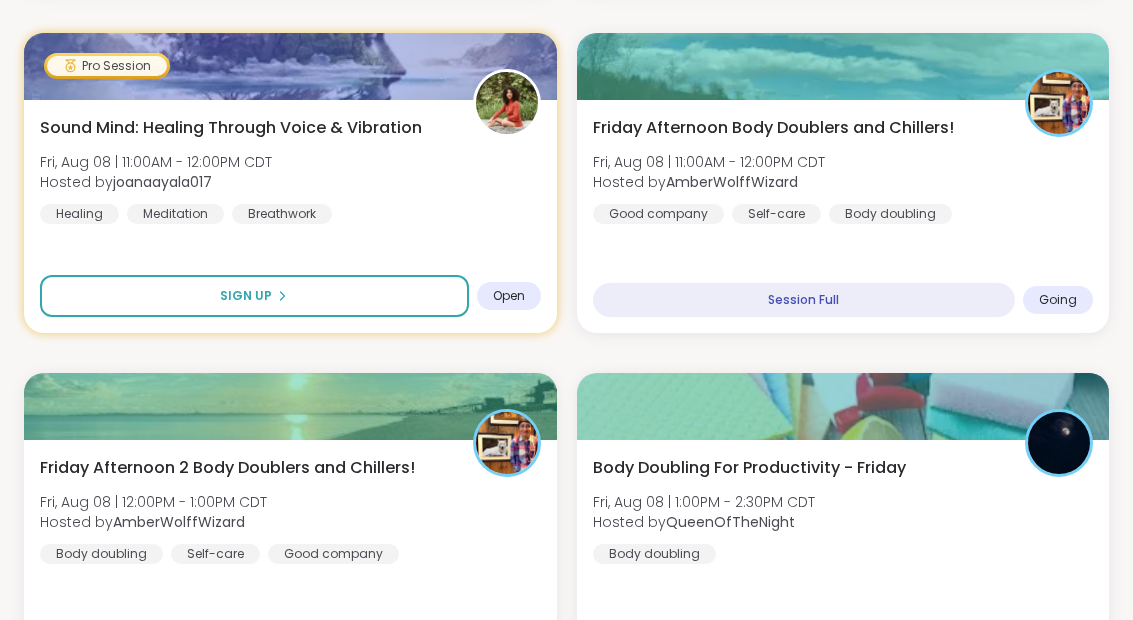 scroll, scrollTop: 1023, scrollLeft: 0, axis: vertical 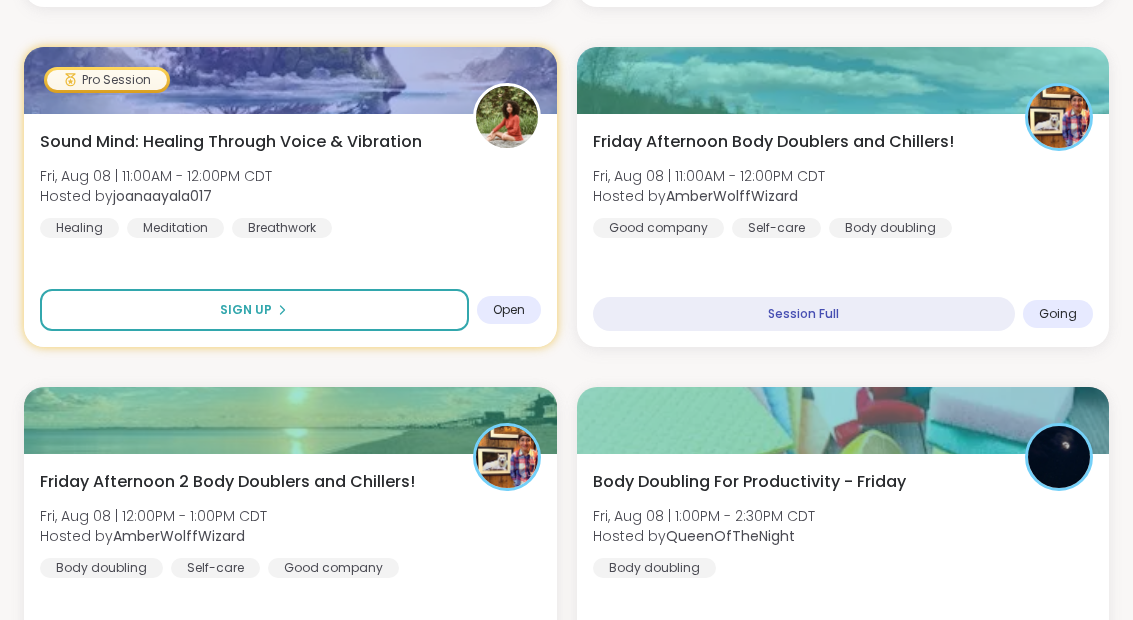 click on "[DAY], [MONTH] [NUMBER] | 11:00AM - 12:00PM CDT Hosted by [USERNAME] Good company Self-care Body doubling" at bounding box center [843, 184] 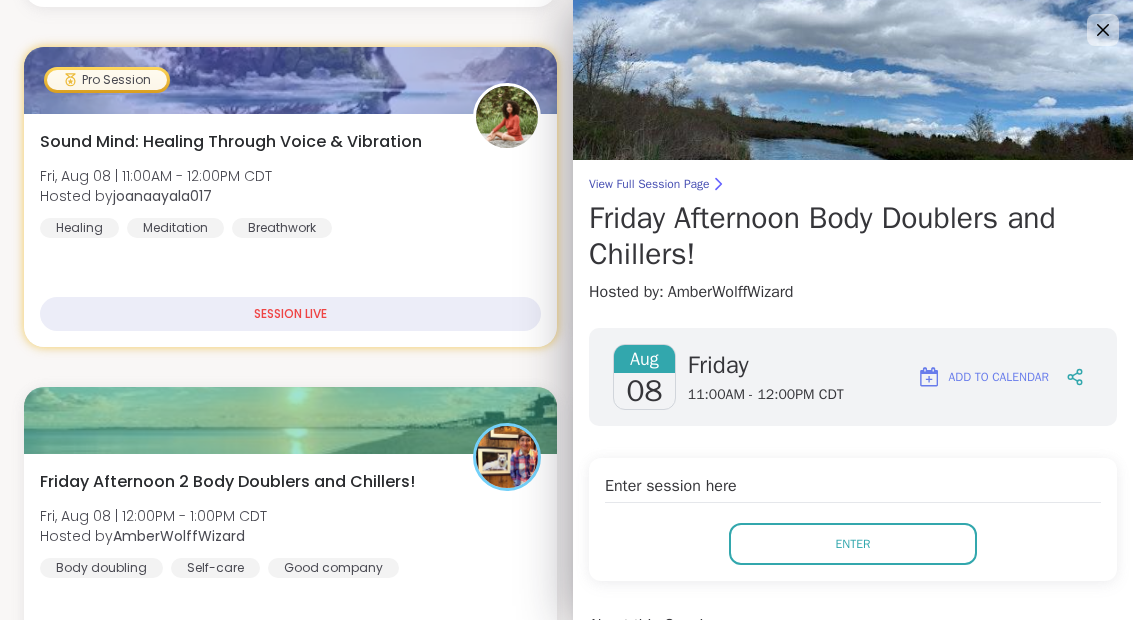 click on "Enter" at bounding box center [853, 544] 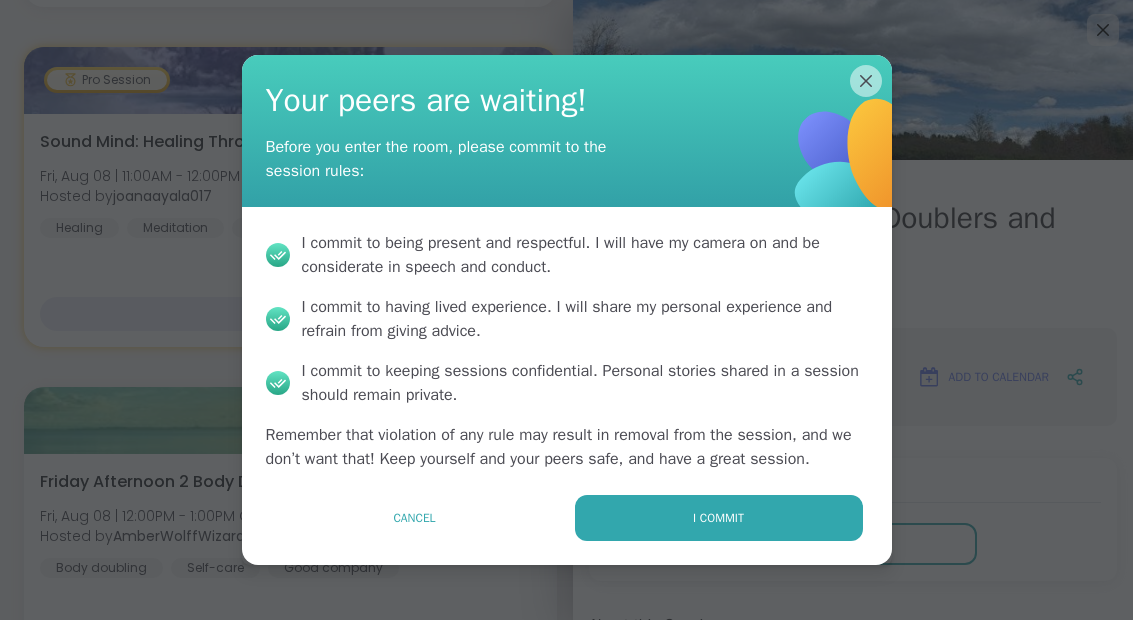 click on "I commit" at bounding box center (718, 518) 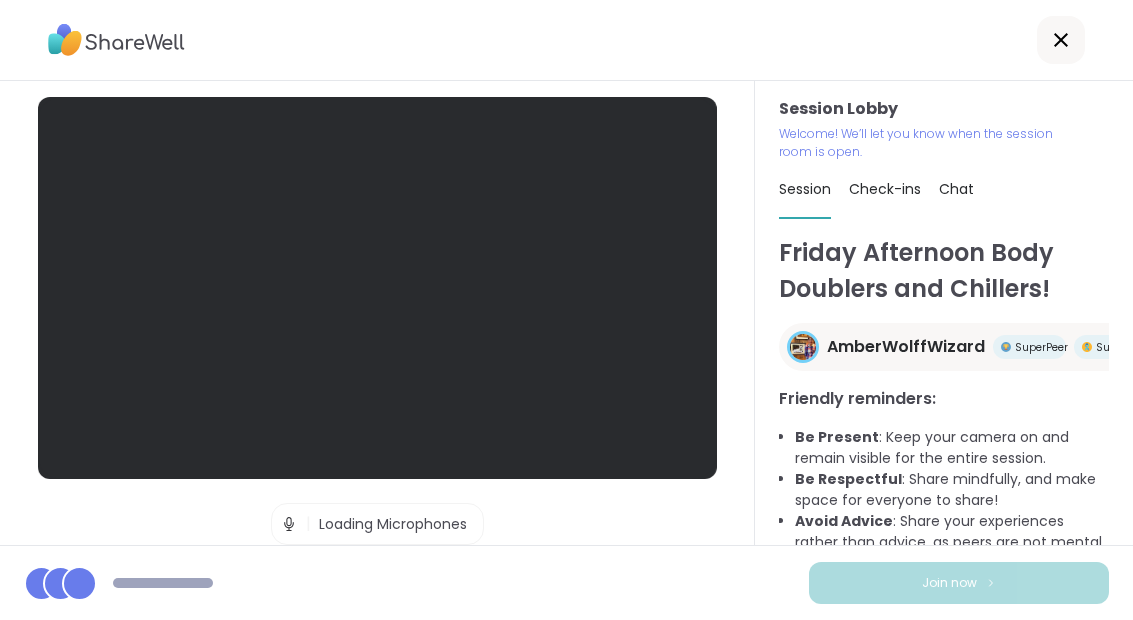 scroll, scrollTop: 80, scrollLeft: 0, axis: vertical 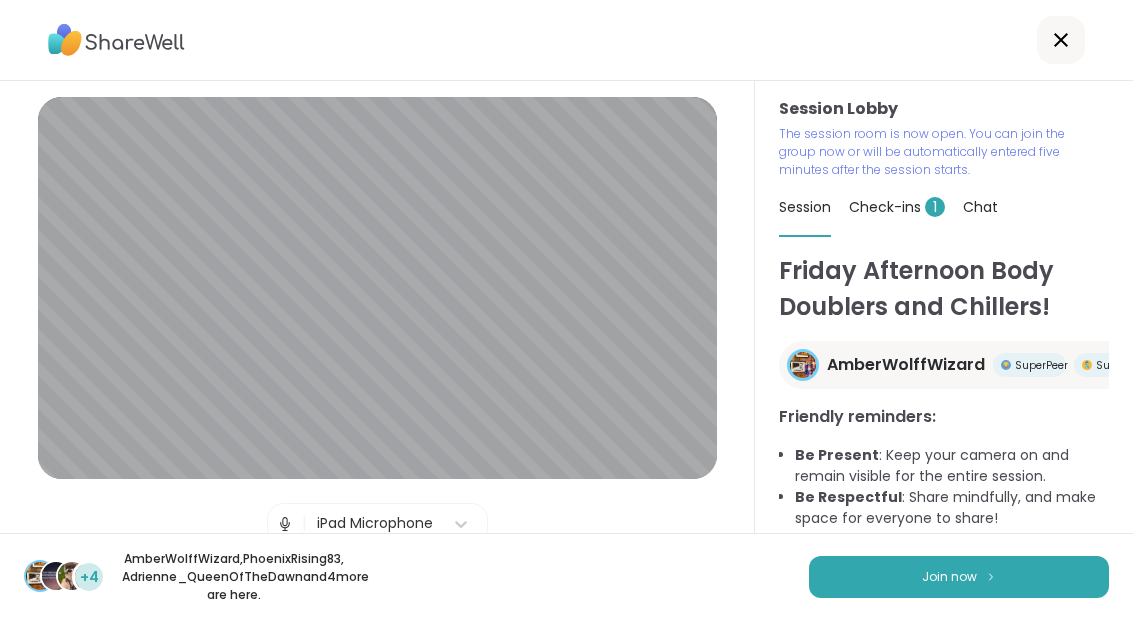 click on "Join now" at bounding box center (959, 577) 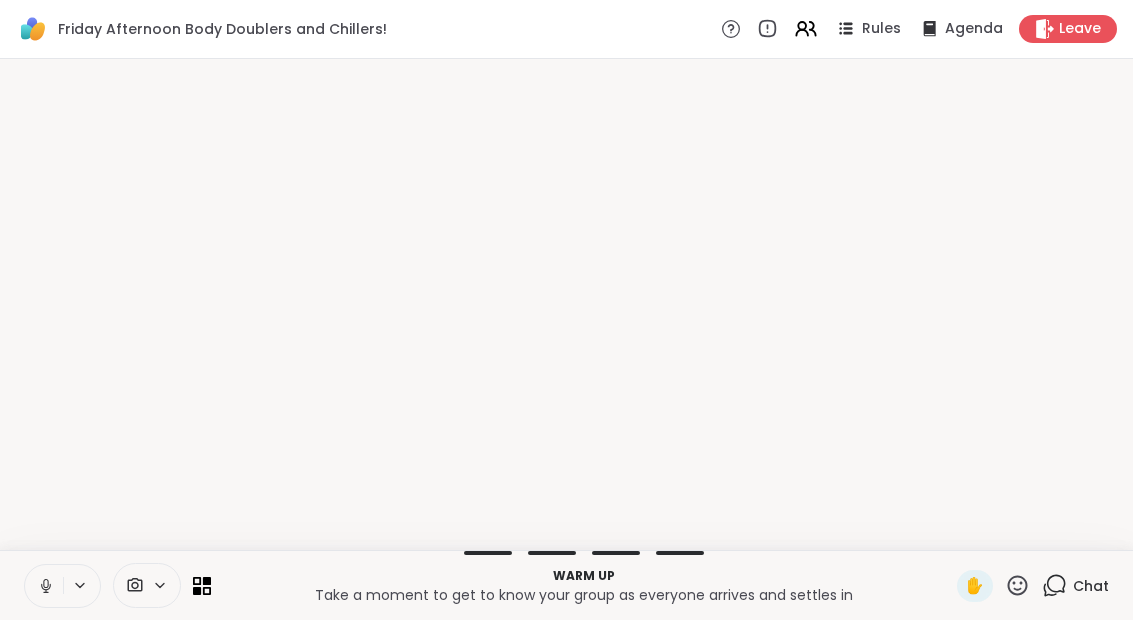 scroll, scrollTop: 0, scrollLeft: 0, axis: both 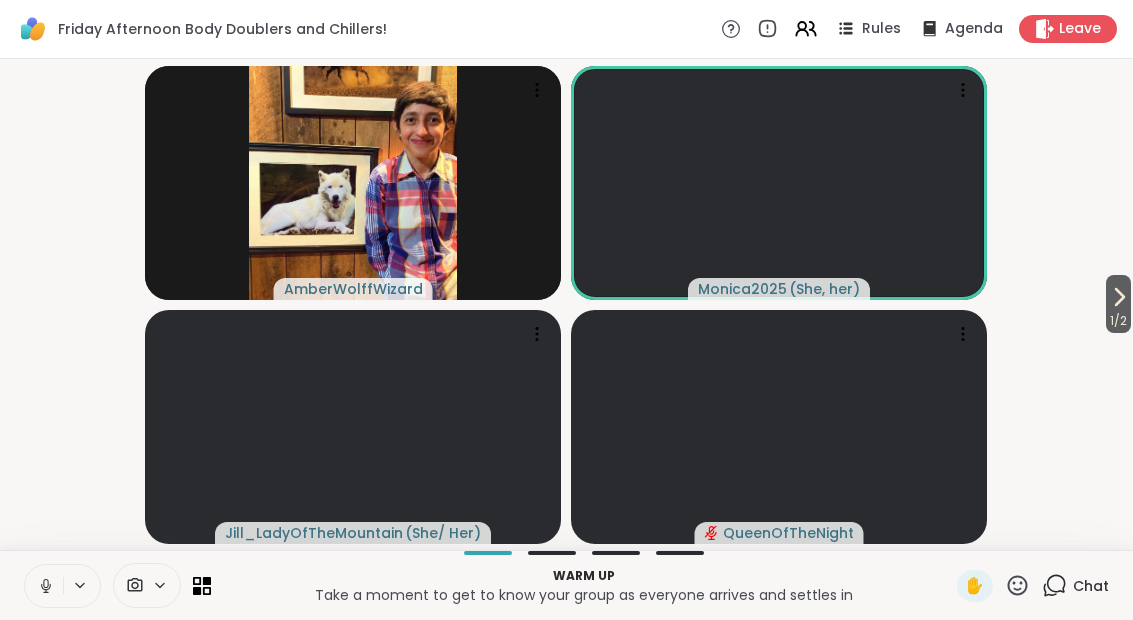 click at bounding box center [44, 586] 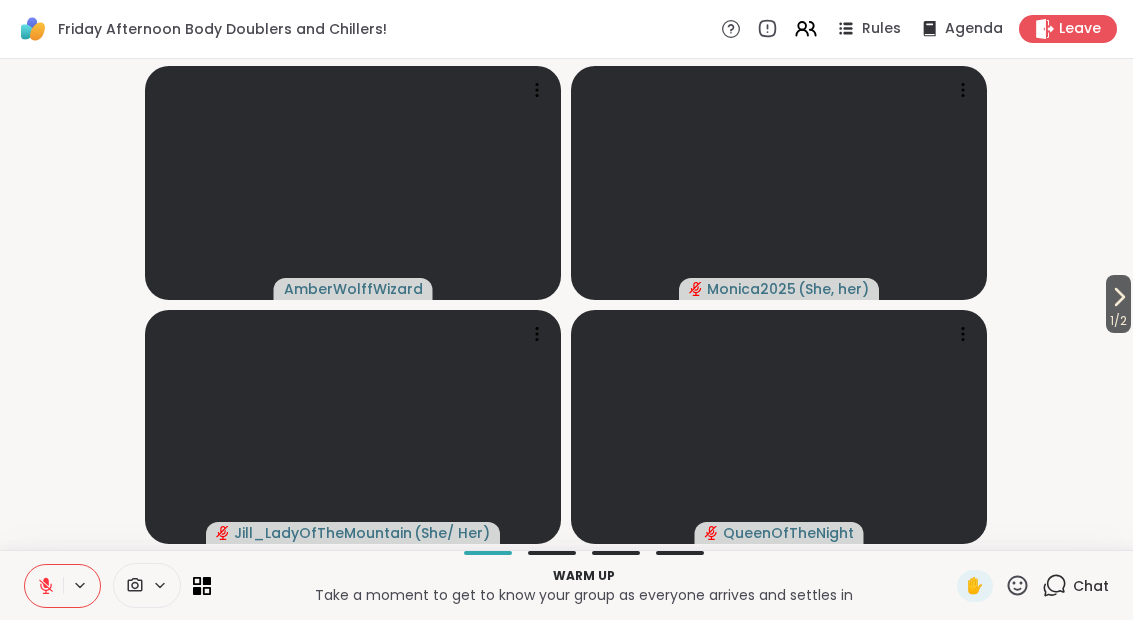 click 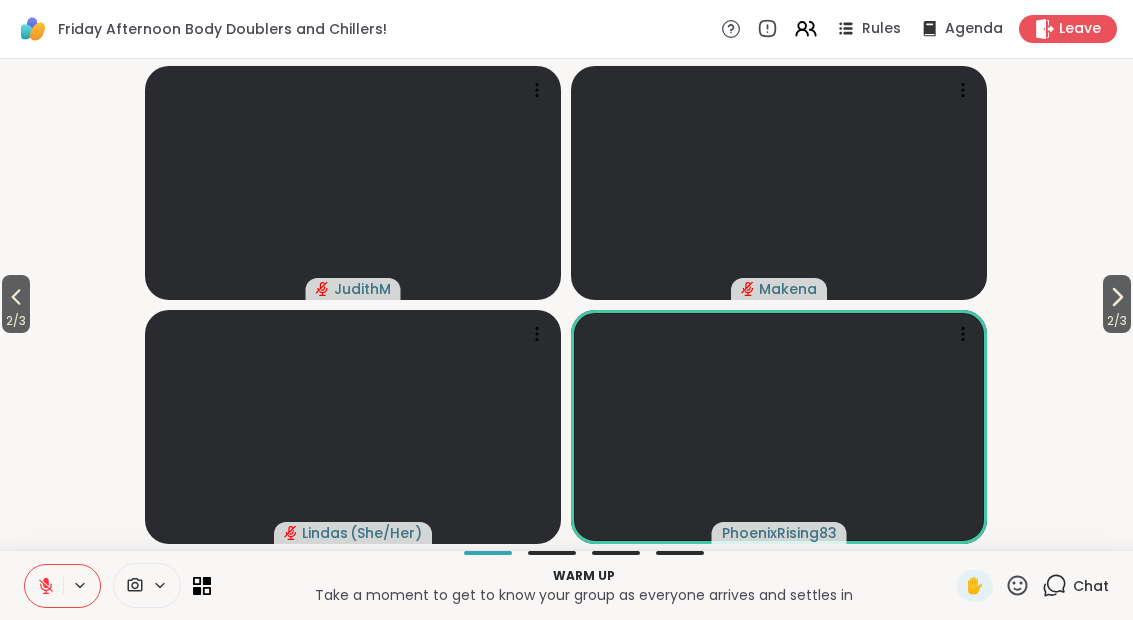 click 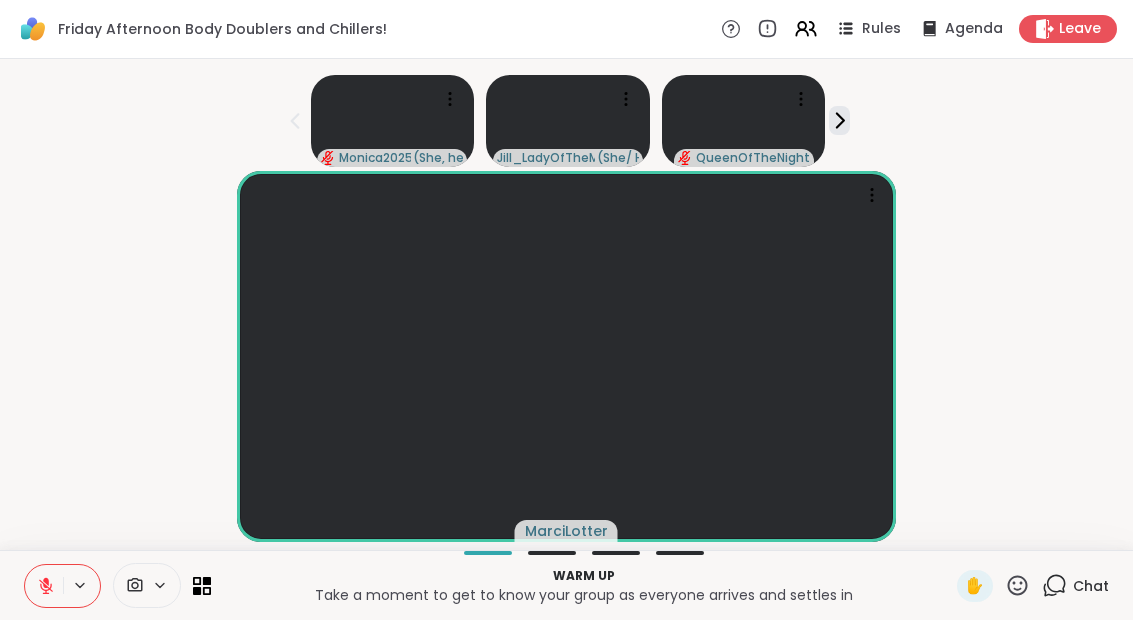 click 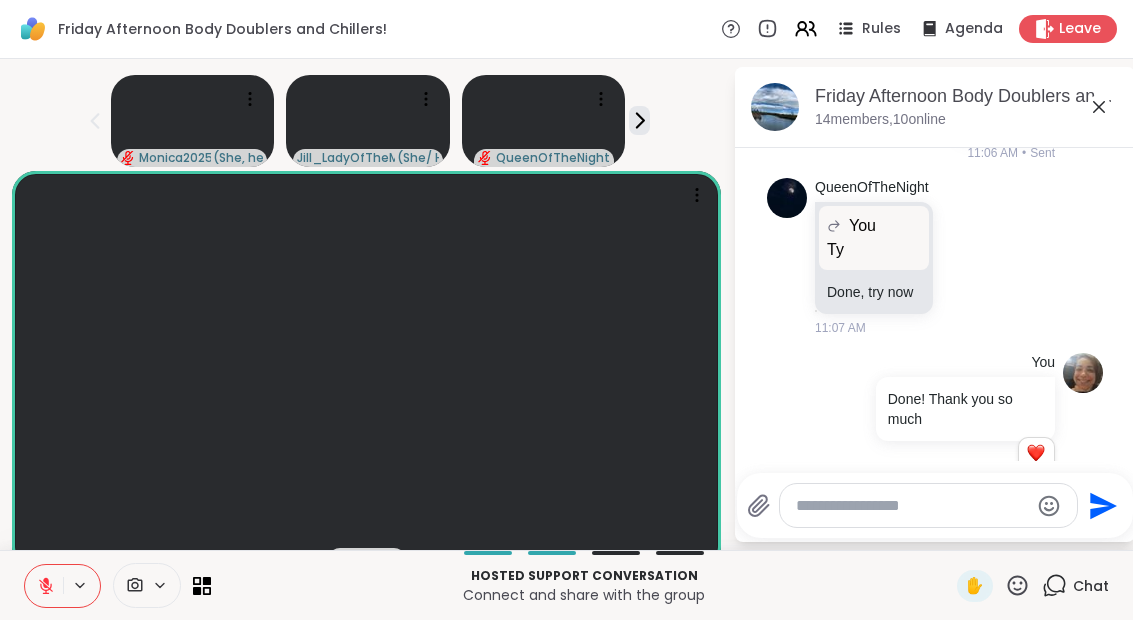 scroll, scrollTop: 3792, scrollLeft: 0, axis: vertical 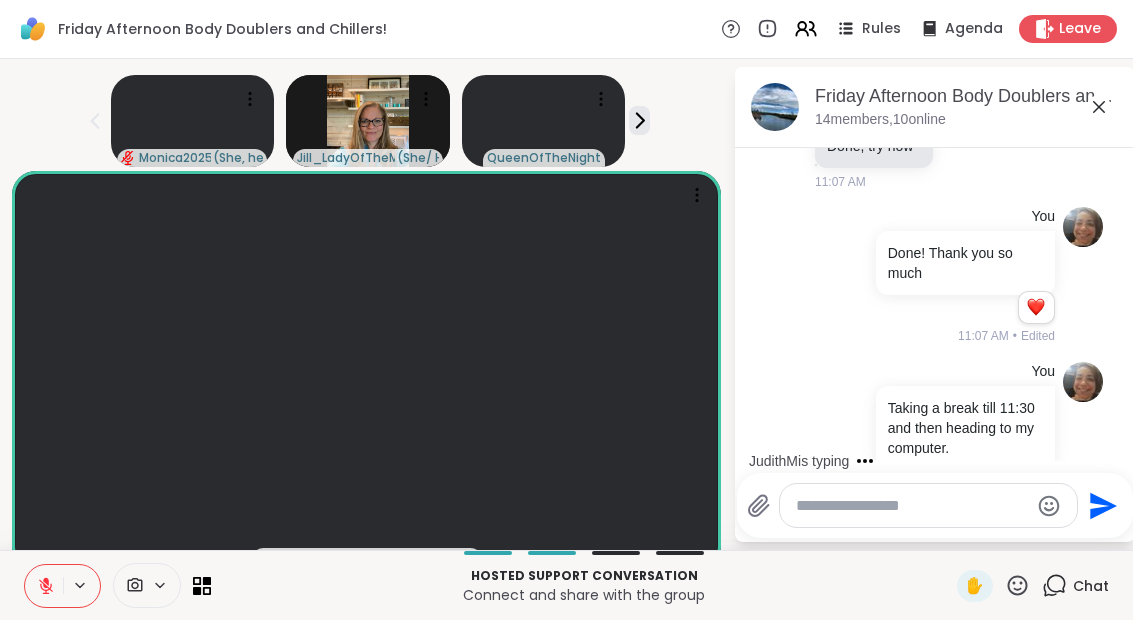 click 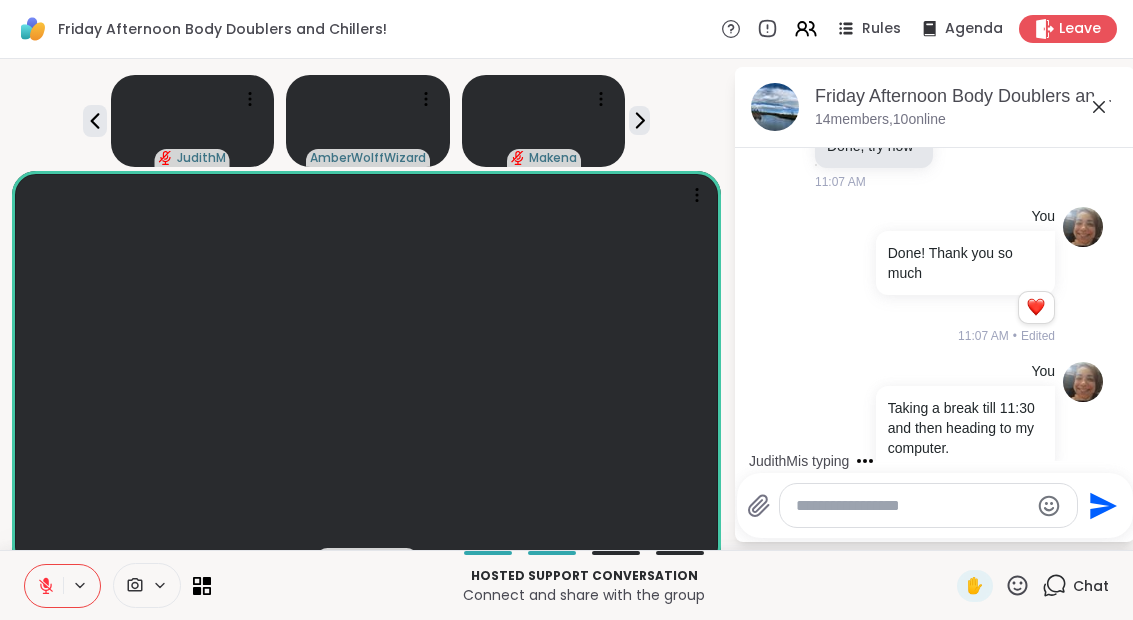 click at bounding box center (639, 120) 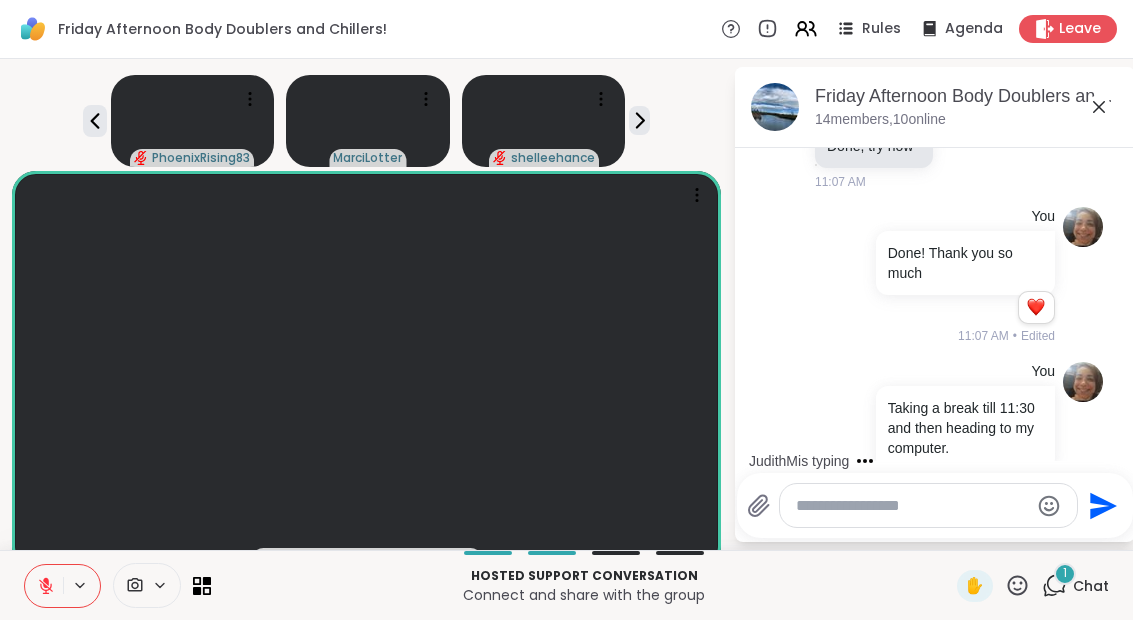 scroll, scrollTop: 3998, scrollLeft: 0, axis: vertical 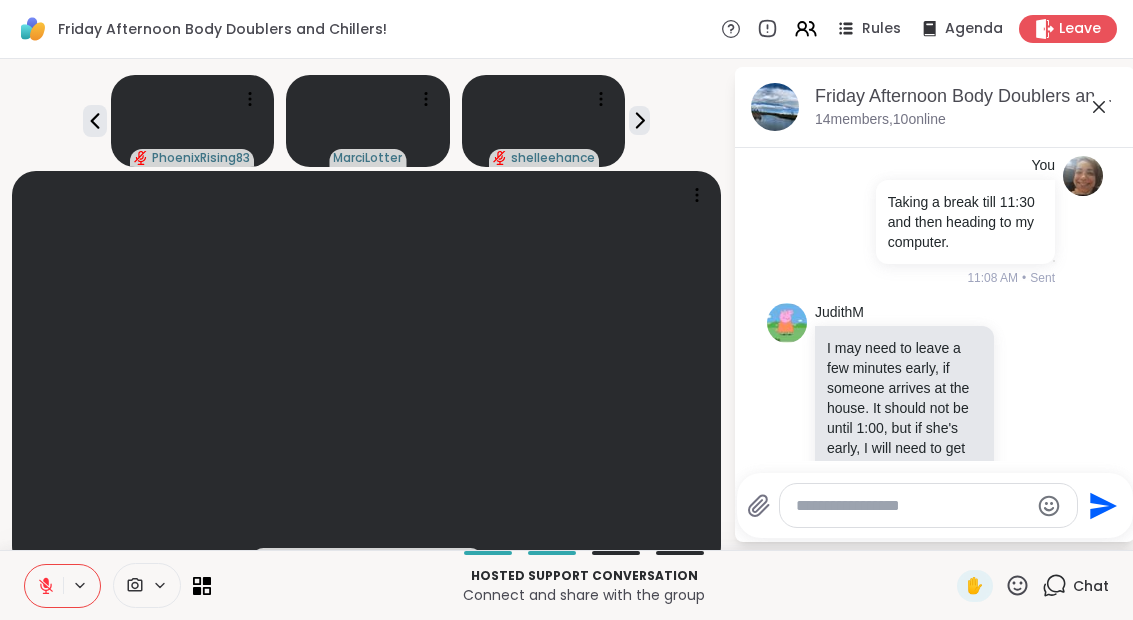 click 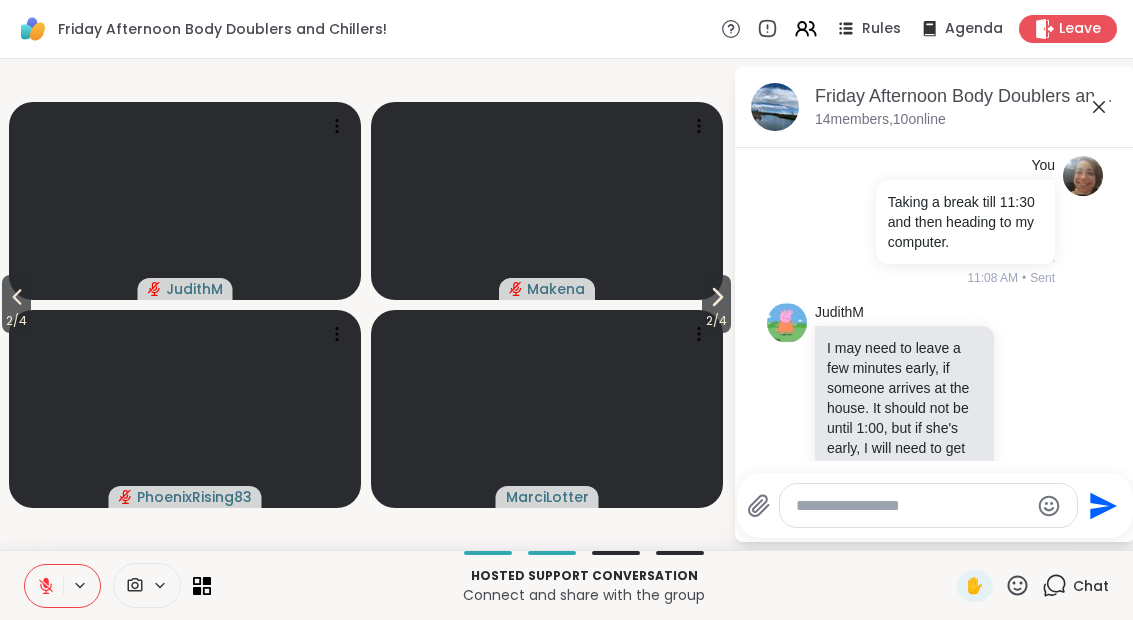 click 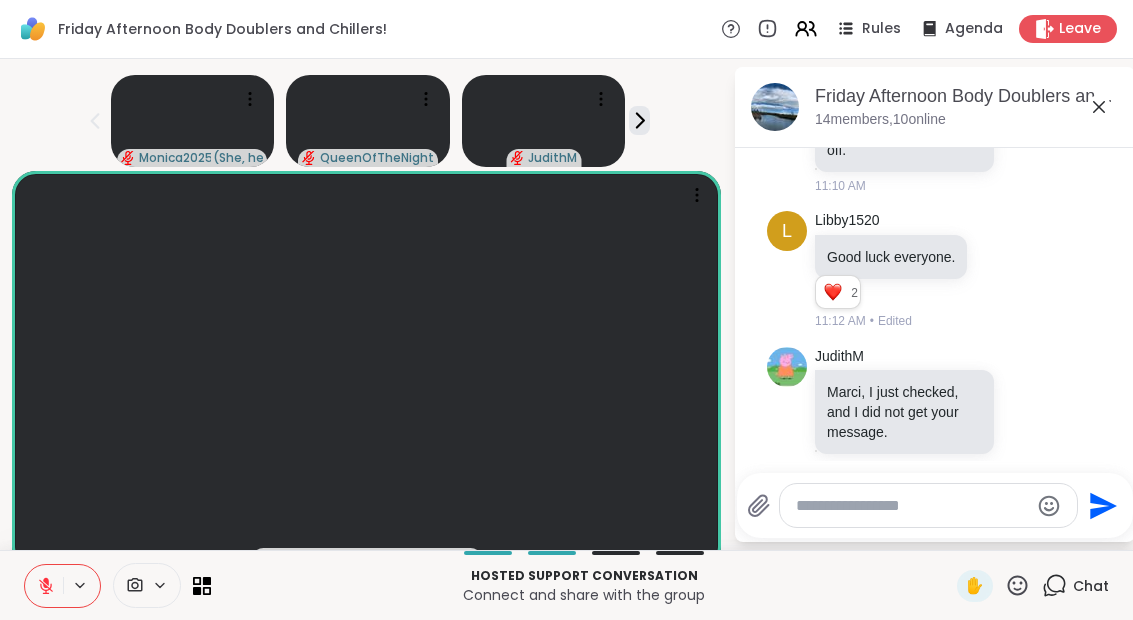 scroll, scrollTop: 4240, scrollLeft: 0, axis: vertical 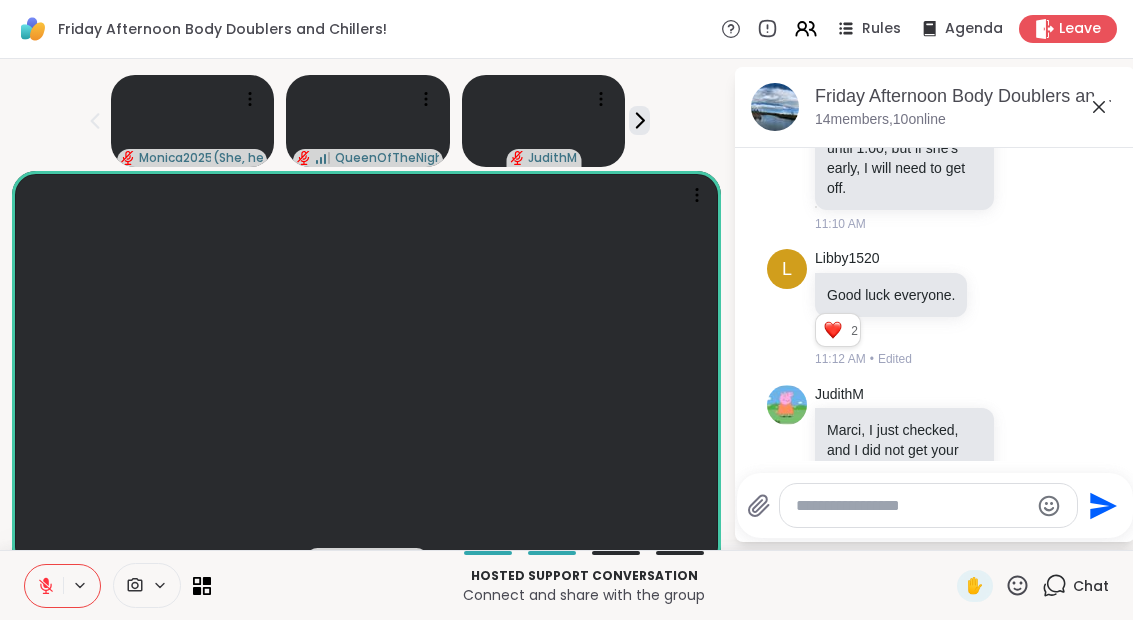 click on "Hosted support conversation Connect and share with the group ✋ Chat" at bounding box center (566, 585) 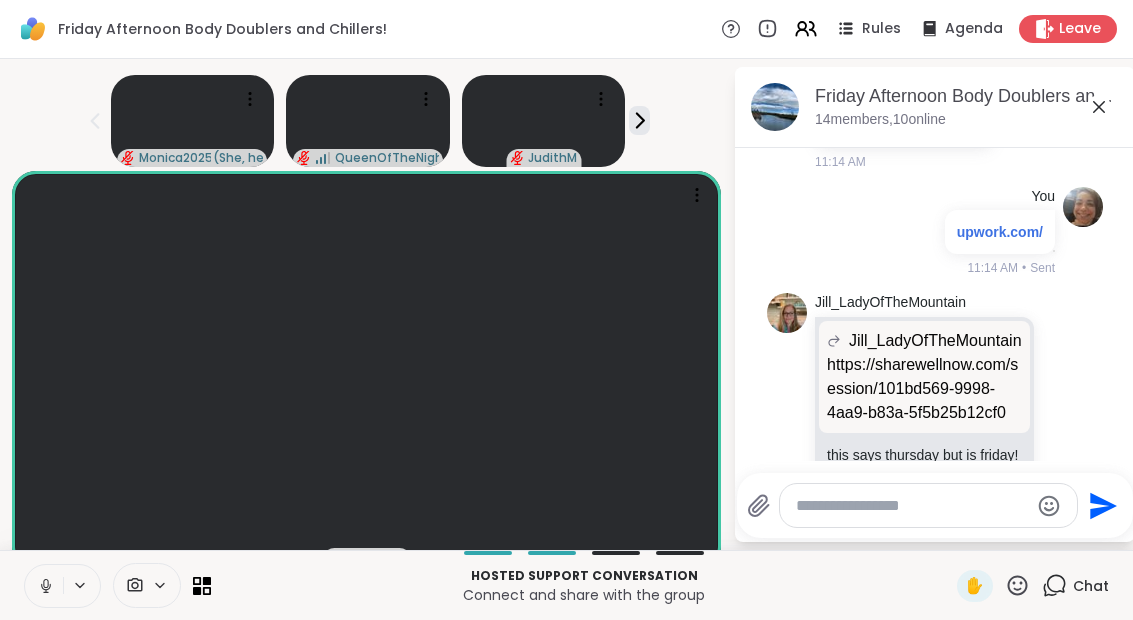 scroll, scrollTop: 5330, scrollLeft: 0, axis: vertical 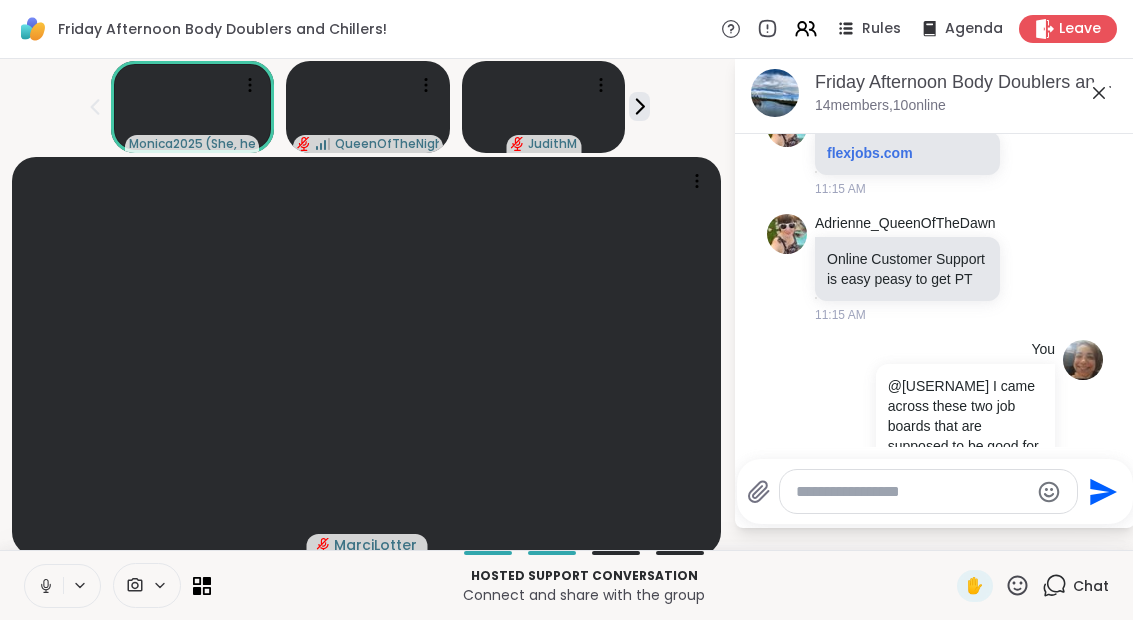 click at bounding box center [44, 586] 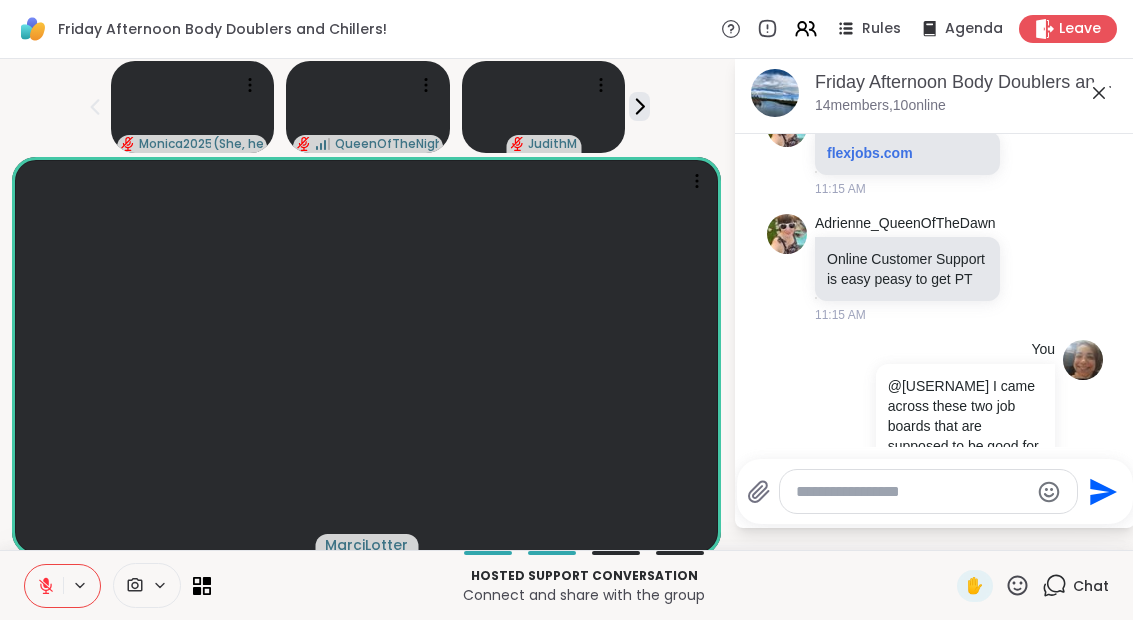 click 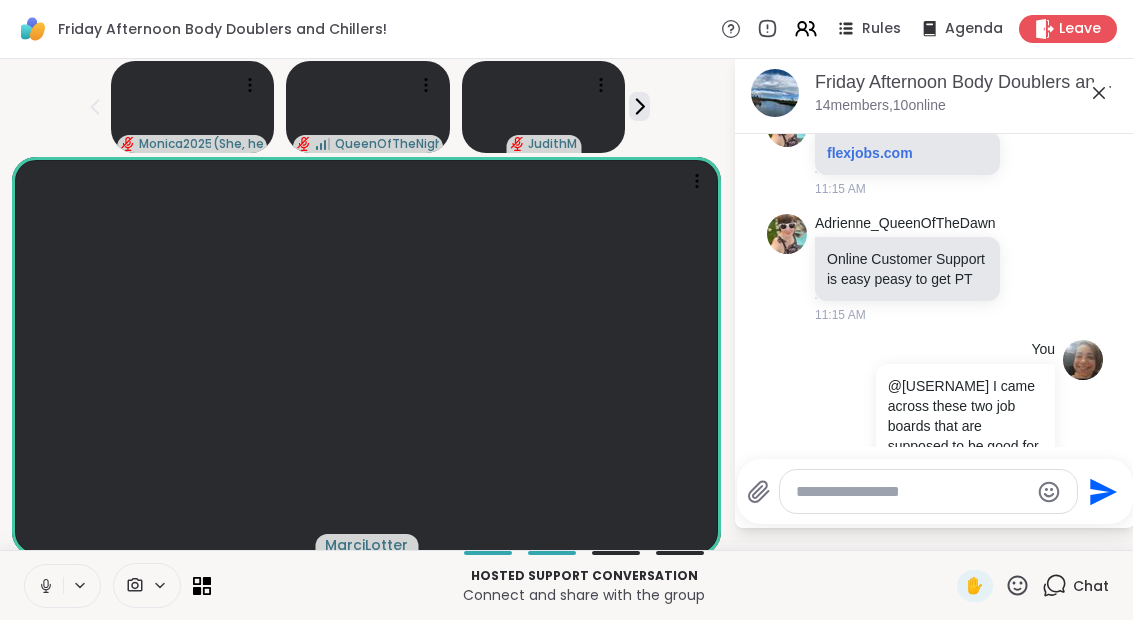 click at bounding box center (44, 586) 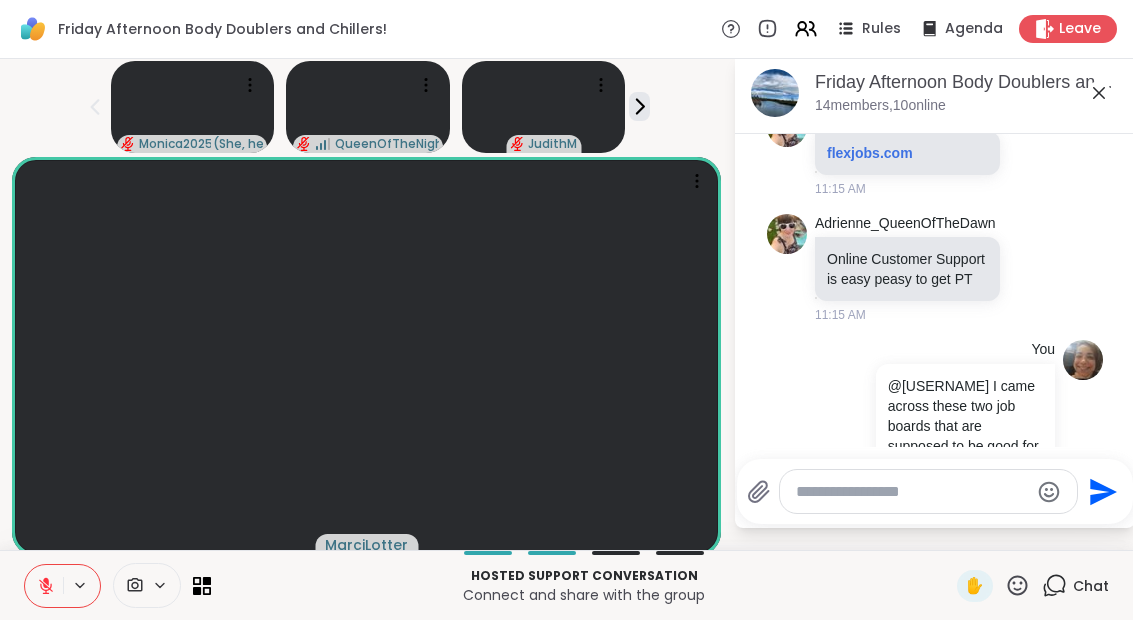 click 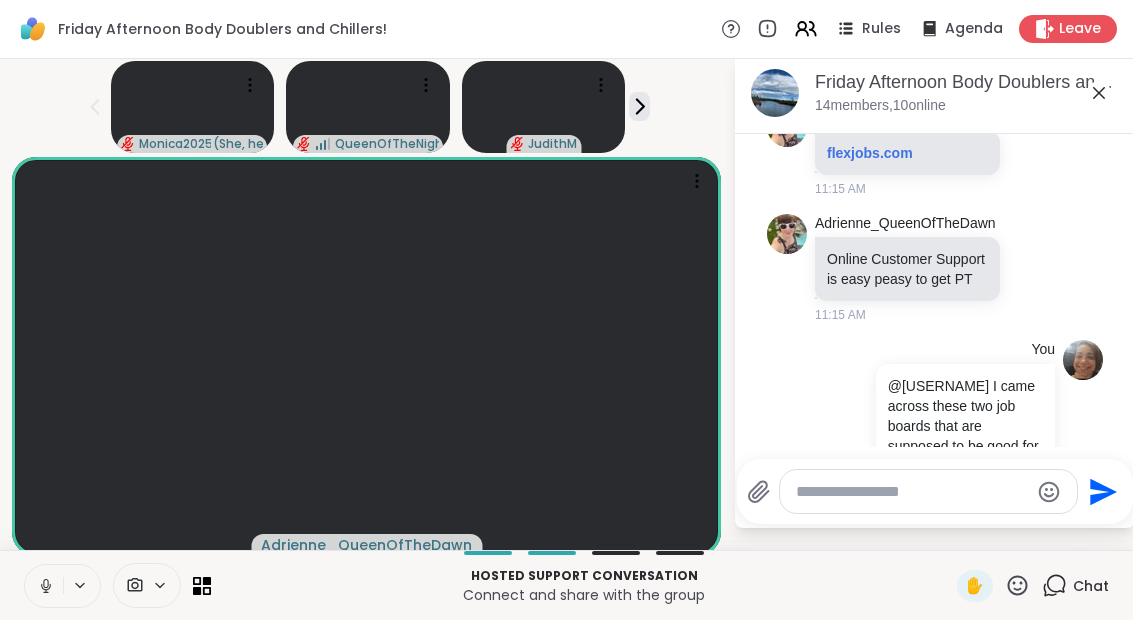 click at bounding box center [44, 586] 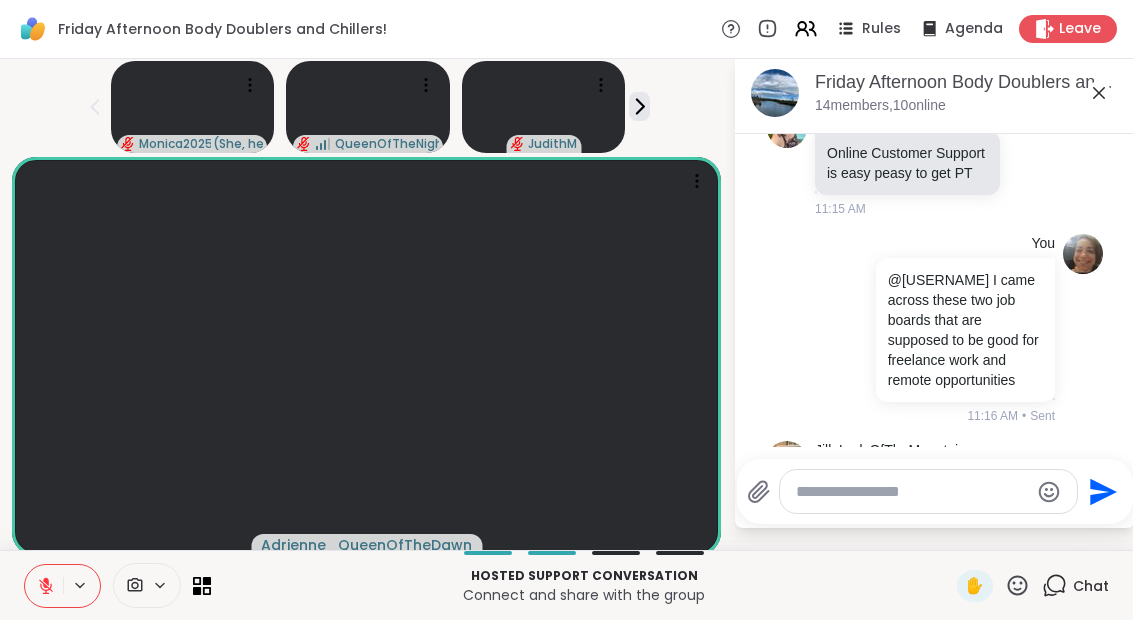 scroll, scrollTop: 6304, scrollLeft: 0, axis: vertical 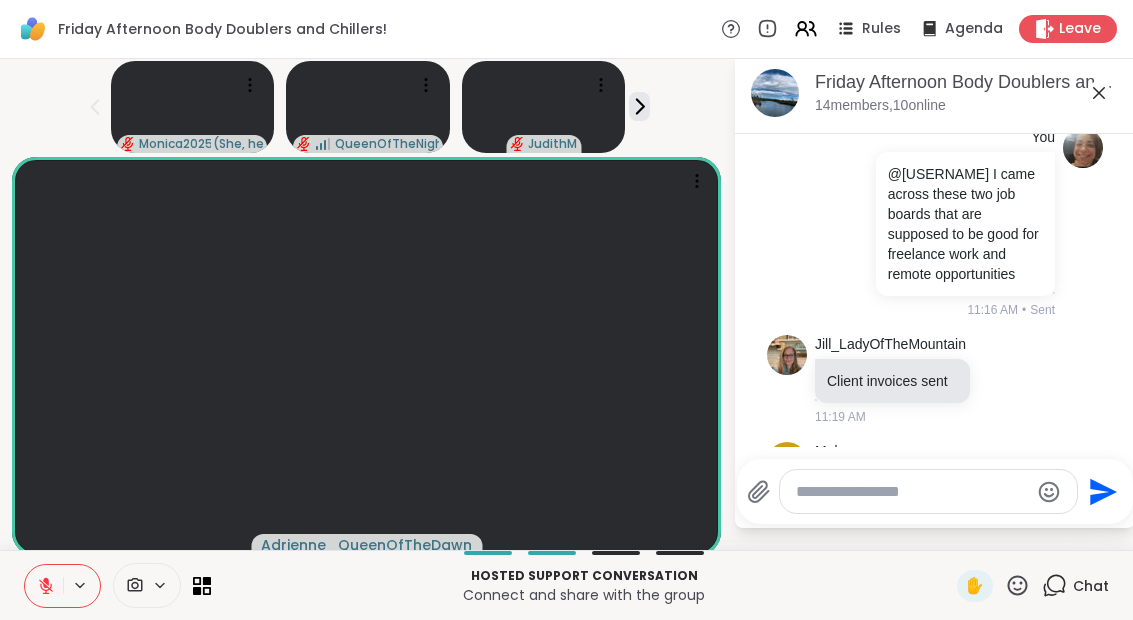 click at bounding box center (147, 585) 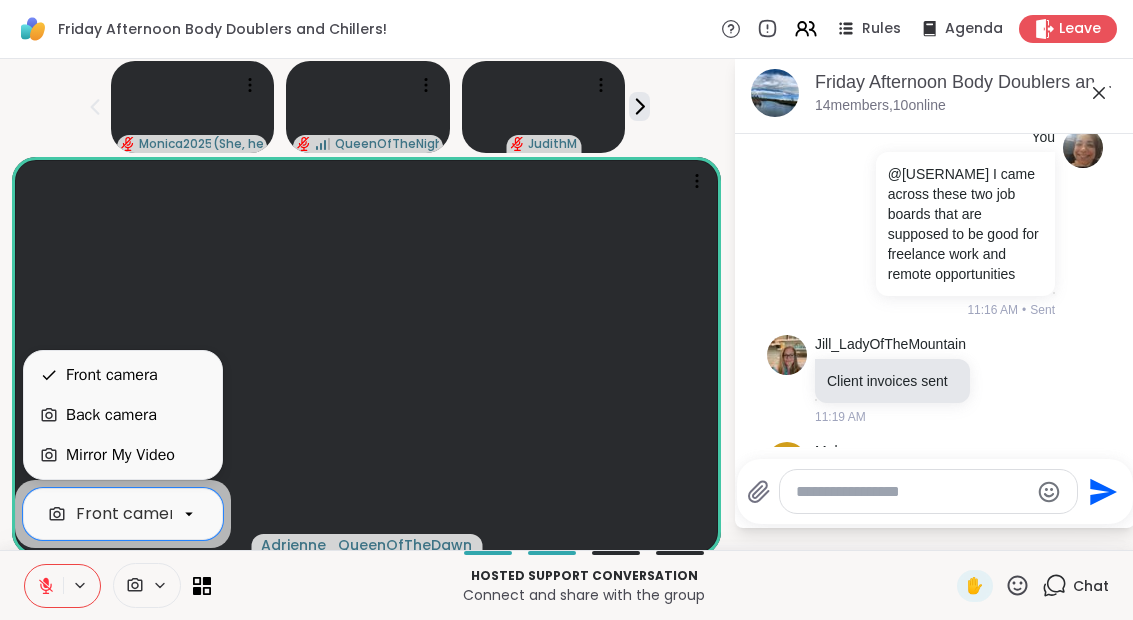 click at bounding box center (366, 356) 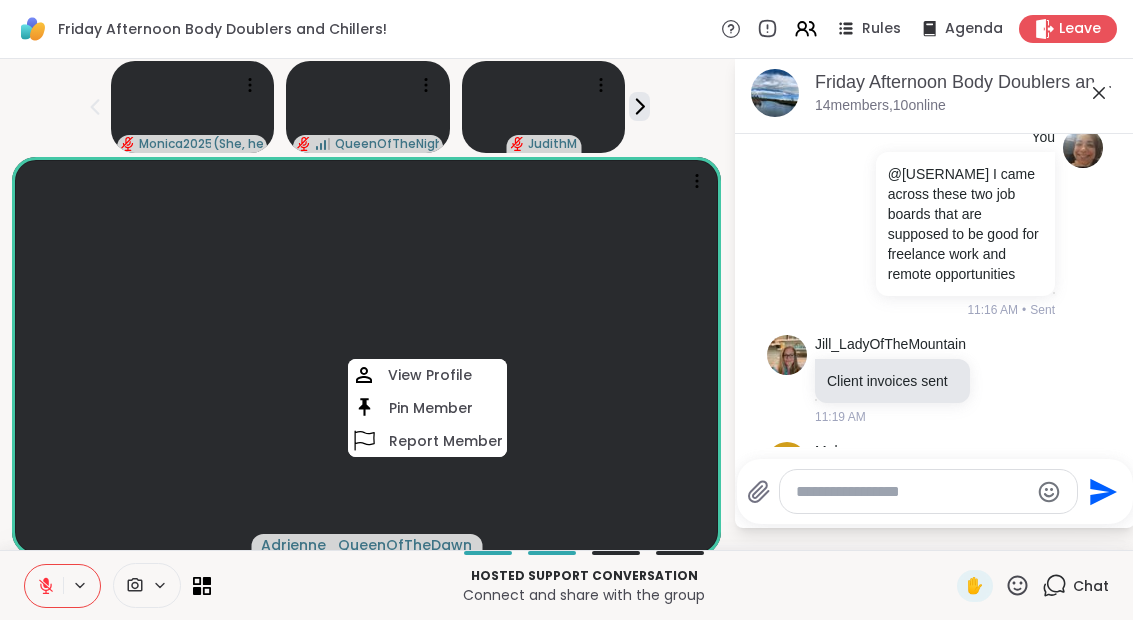 click on "[USERNAME] ( She, her ) [USERNAME] [USERNAME] [USERNAME] View Profile Pin Member Report Member [DAY] Afternoon Body Doublers and Chillers!, [MONTH], [NUMBER] 14 members, 10 online Today [USERNAME] 10:43 AM [USERNAME] Meu nome e [USERNAME] vou ver como ser bonito 10:44 AM [USERNAME] Despues de la vida mano n vi a puta 10:45 AM [USERNAME] Vou virar louco pra um bonito 10:46 AM [USERNAME] Como entrar na chat do jogo 10:48 AM [USERNAME] Vou mostrar um coisa muito bonito 10:48 AM [USERNAME] Hi [USERNAME]! Welcome to sharewell. Unfortunatly i dont know any spanish so i dont understand what you are trying to say to us 10:49 AM [USERNAME] My yarn order is ready for pickup! 1 1 11:00 AM • Edited [USERNAME] [USERNAME] My yarn order is ready for pickup! My yarn order is ready for pickup! i'm excited to see how this turns out. i'm still trying not to drop stitches in single rows :\ 11:01 AM [USERNAME] sharewellnow.com Body Doubling for Productivity- [DAY] Evening 11:04 AM • Edited [USERNAME] sharewellnow.com 11:04 AM" at bounding box center (566, 304) 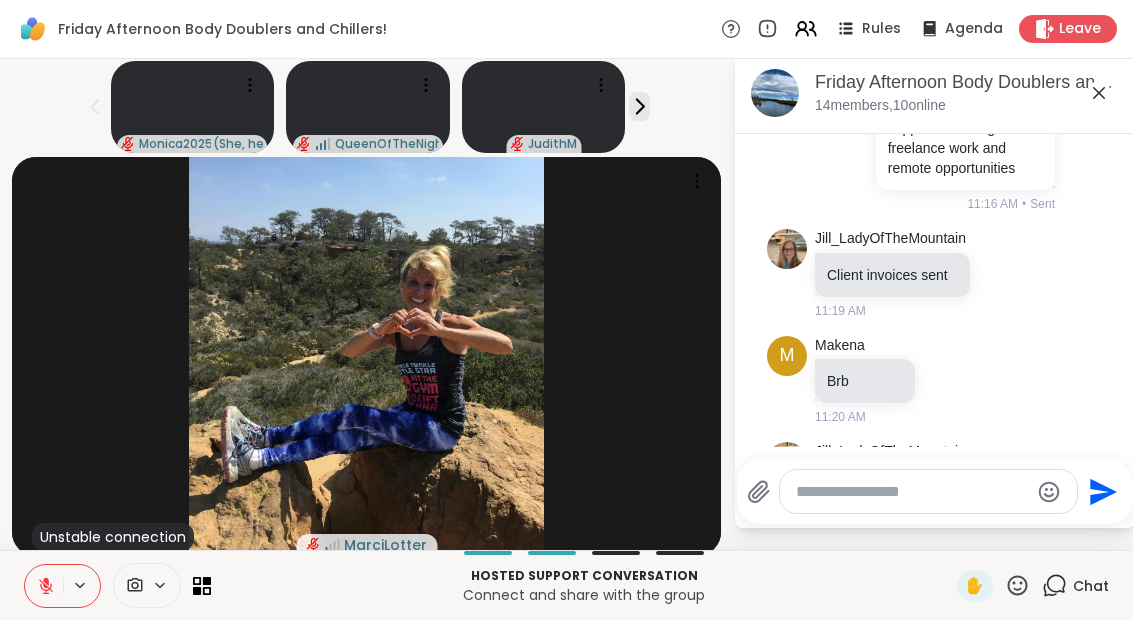 scroll, scrollTop: 6536, scrollLeft: 0, axis: vertical 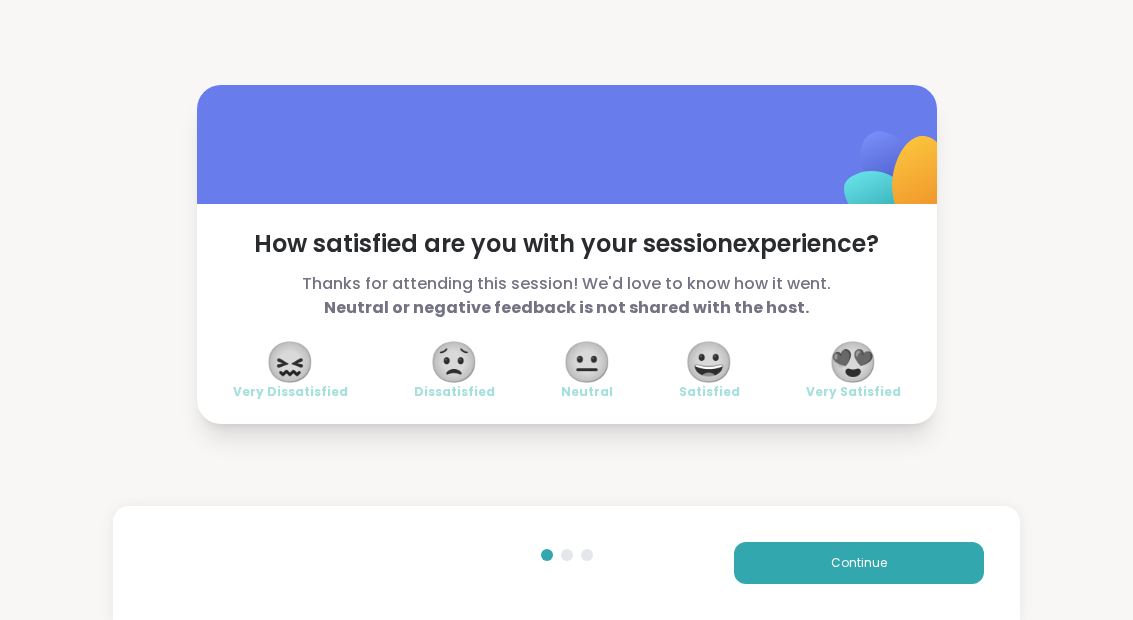 click on "😀" at bounding box center [709, 362] 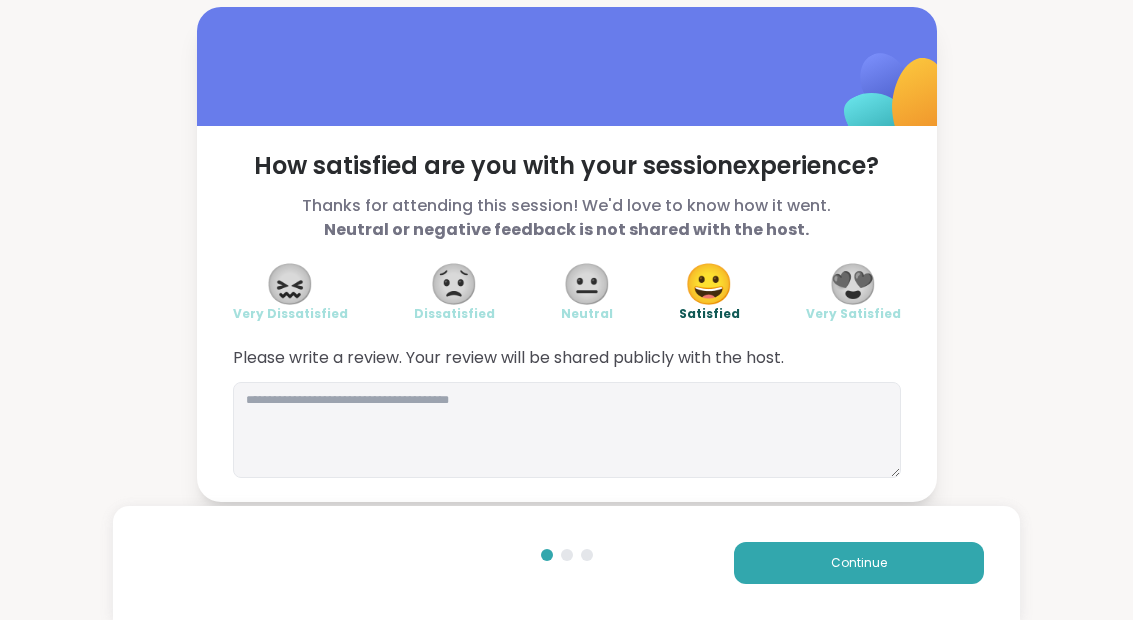 click on "Continue" at bounding box center [859, 563] 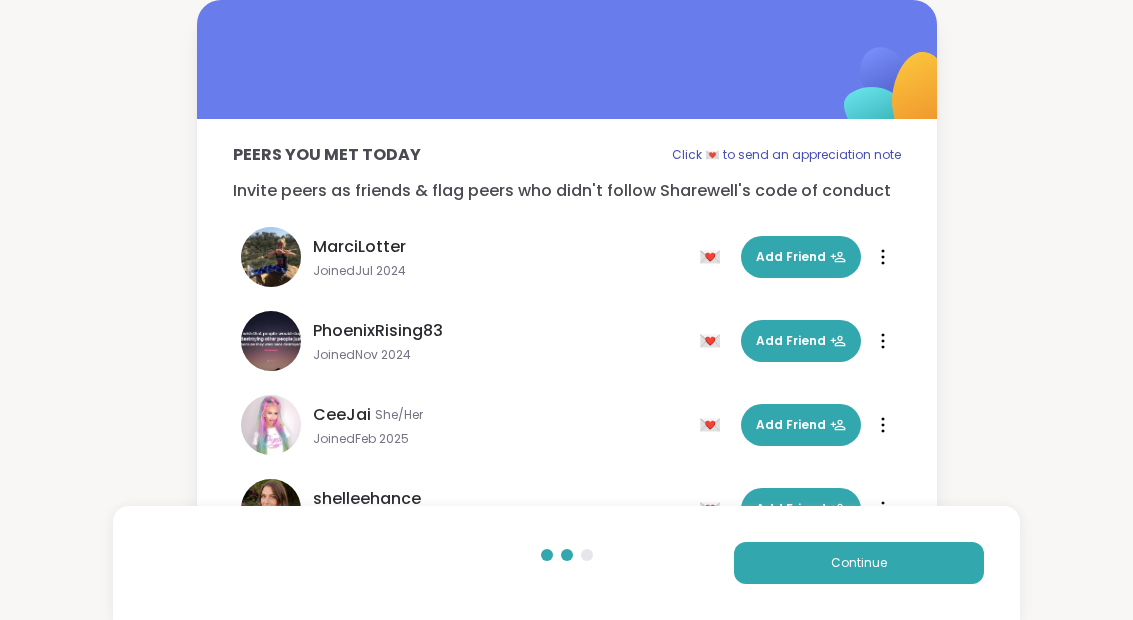 click on "Continue" at bounding box center [859, 563] 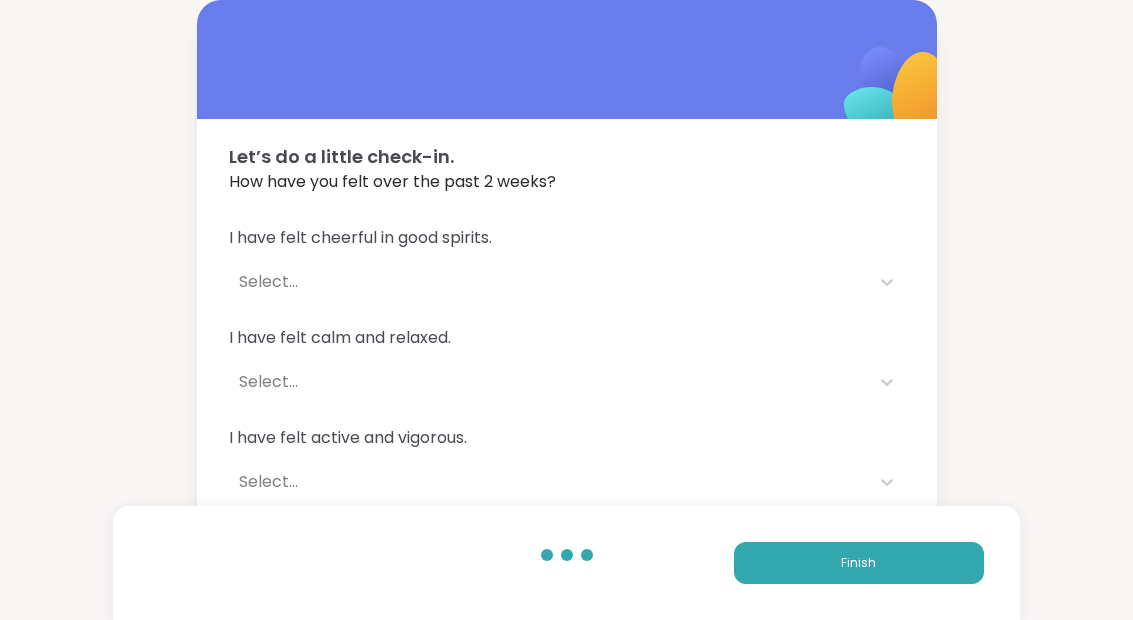 click on "Finish" at bounding box center [859, 563] 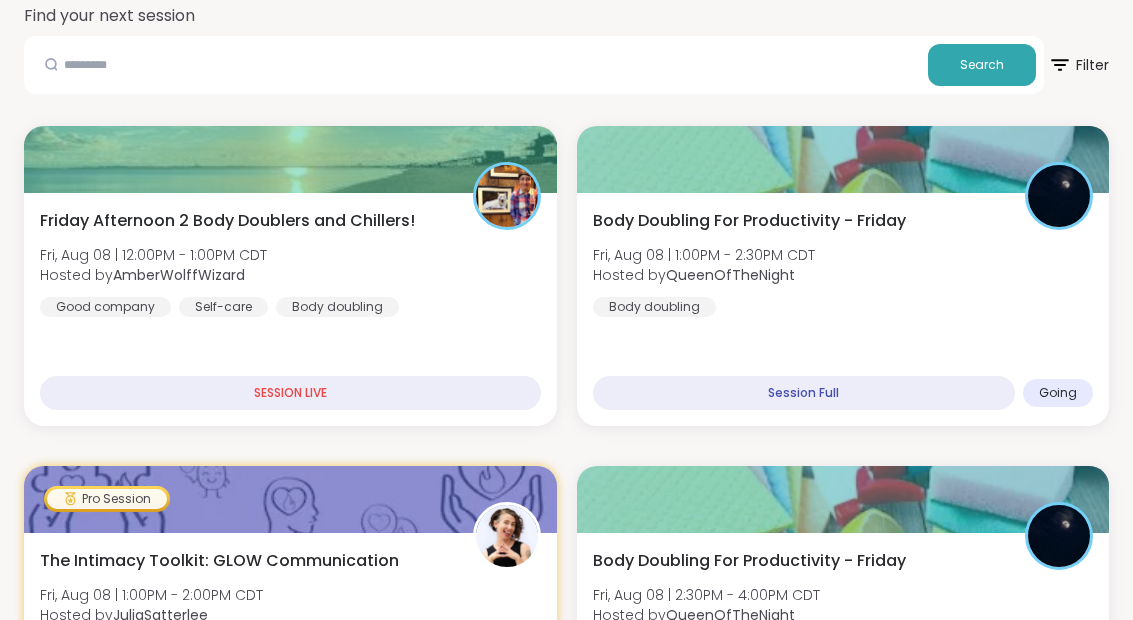 scroll, scrollTop: 262, scrollLeft: 0, axis: vertical 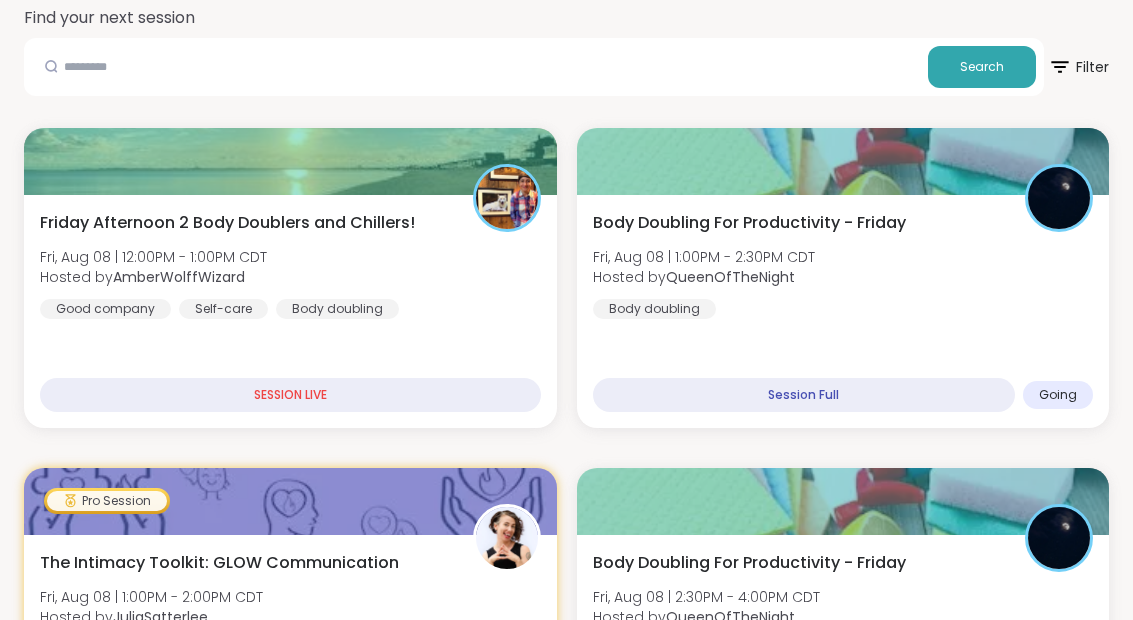 click on "[DAY] Afternoon 2 Body Doublers and Chillers! [DAY], [MONTH] [NUMBER] | 12:00PM - 1:00PM CDT Hosted by [USERNAME] Good company Self-care Body doubling" at bounding box center [290, 265] 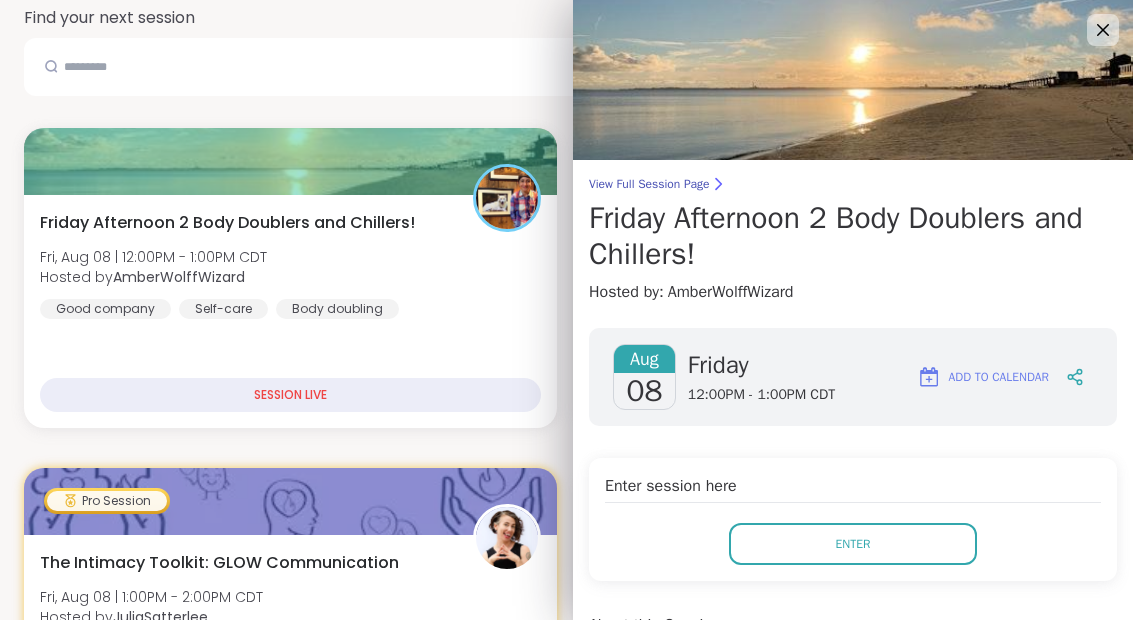 click on "Enter" at bounding box center [853, 544] 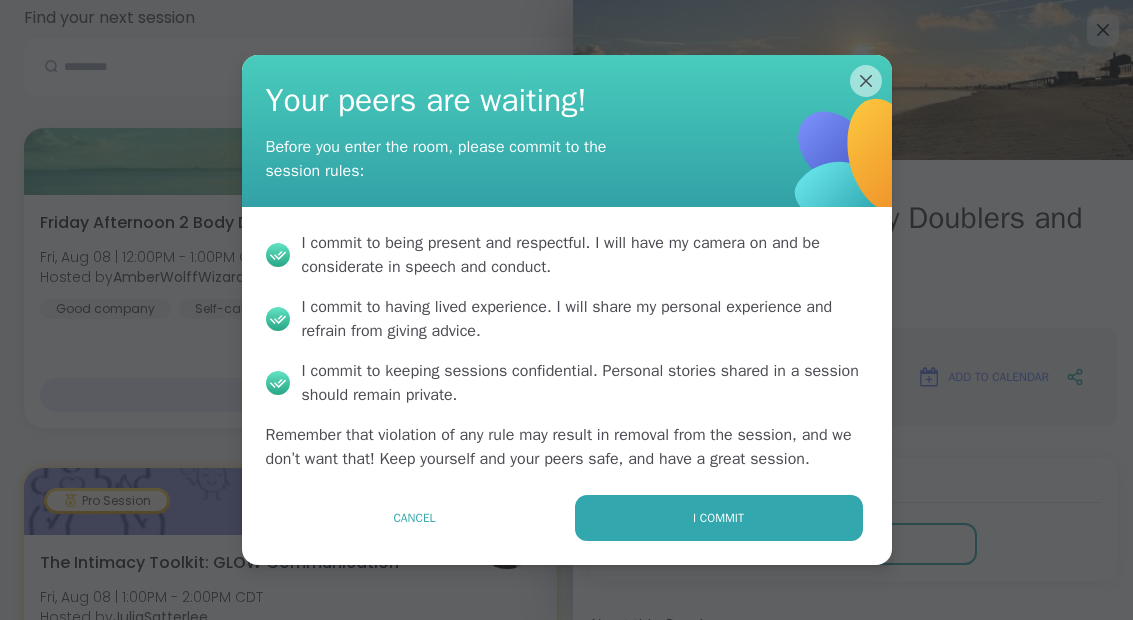 click on "I commit" at bounding box center [719, 518] 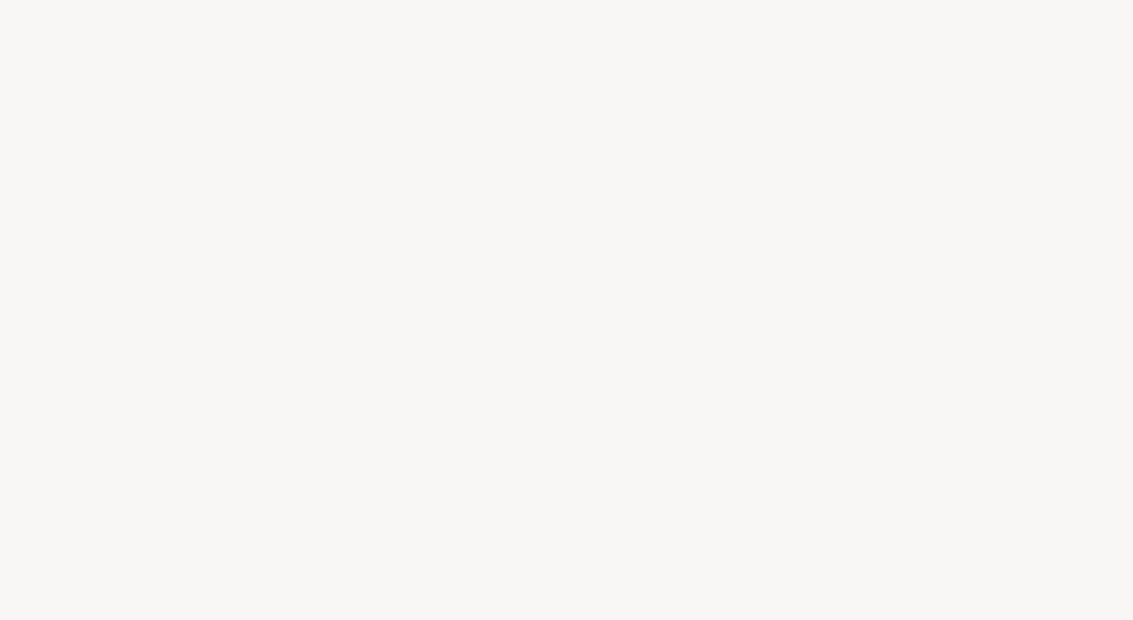 scroll, scrollTop: 80, scrollLeft: 0, axis: vertical 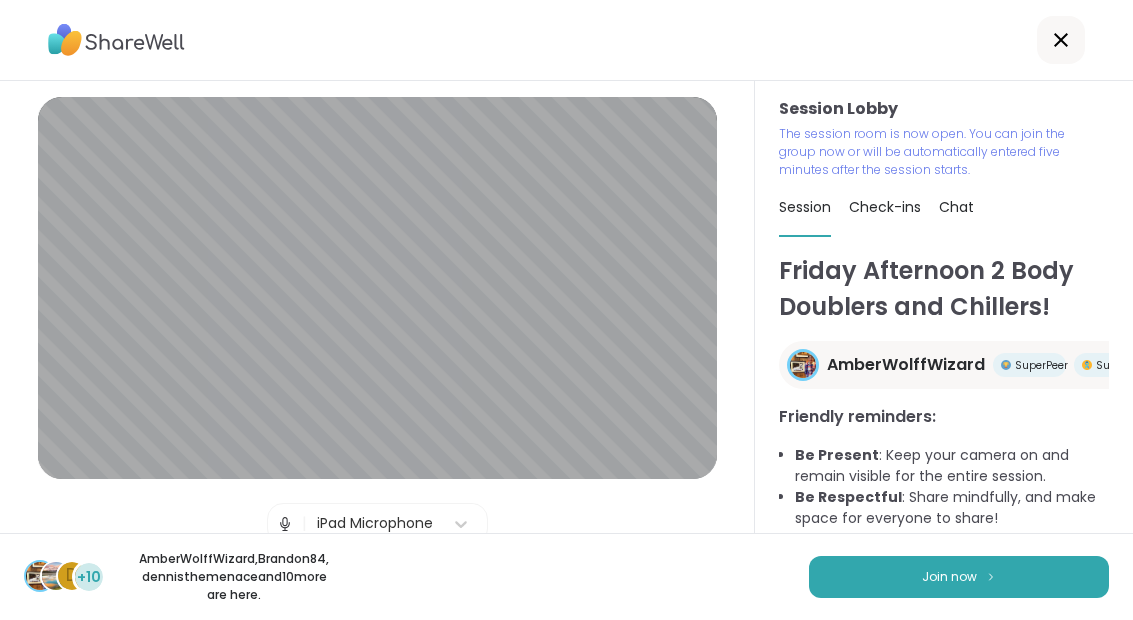 click on "Join now" at bounding box center (959, 577) 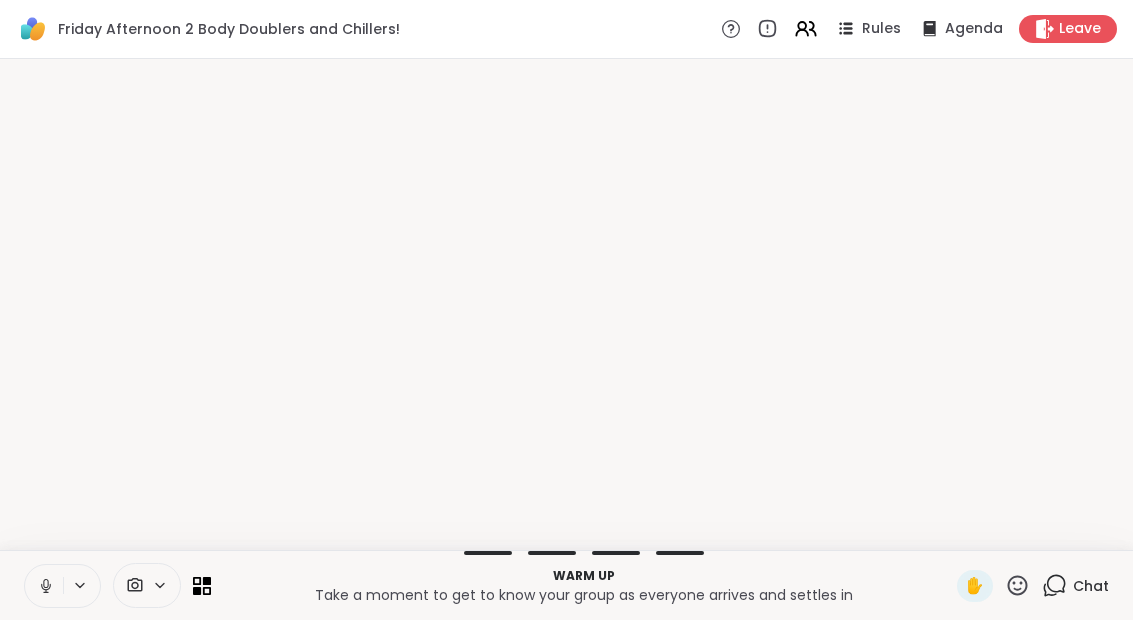 scroll, scrollTop: 0, scrollLeft: 0, axis: both 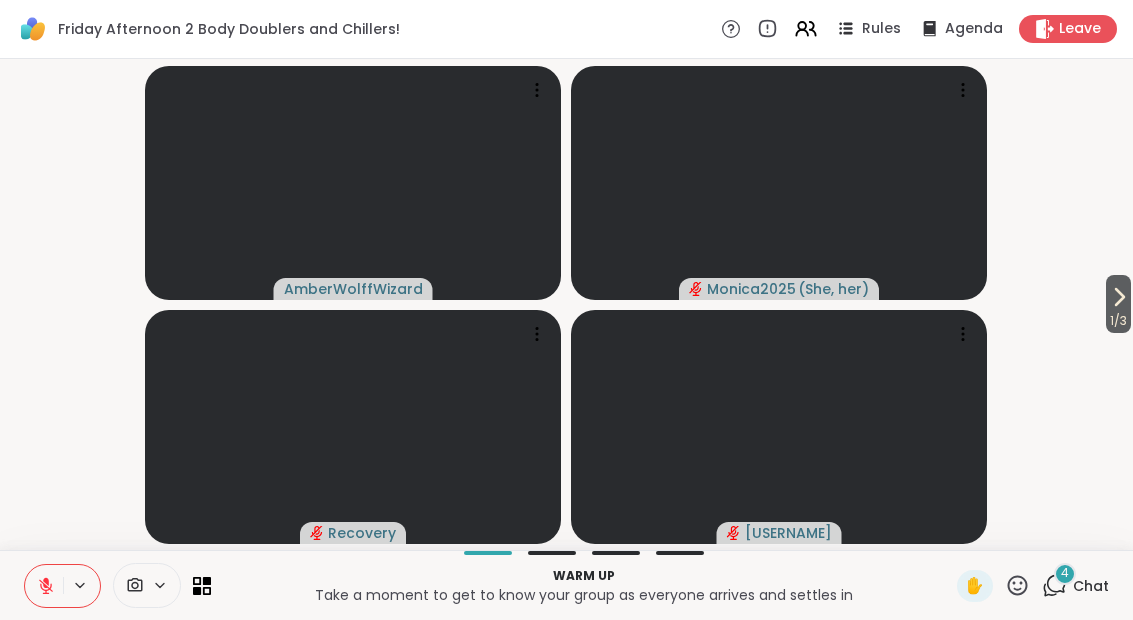 click on "4" at bounding box center (1065, 574) 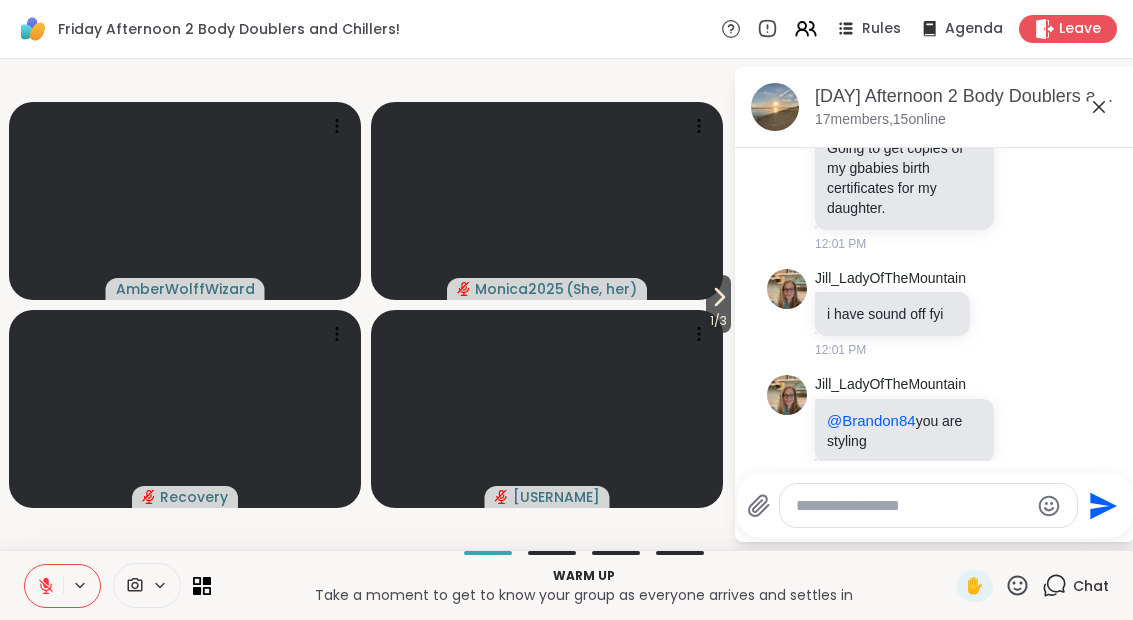 scroll, scrollTop: 278, scrollLeft: 0, axis: vertical 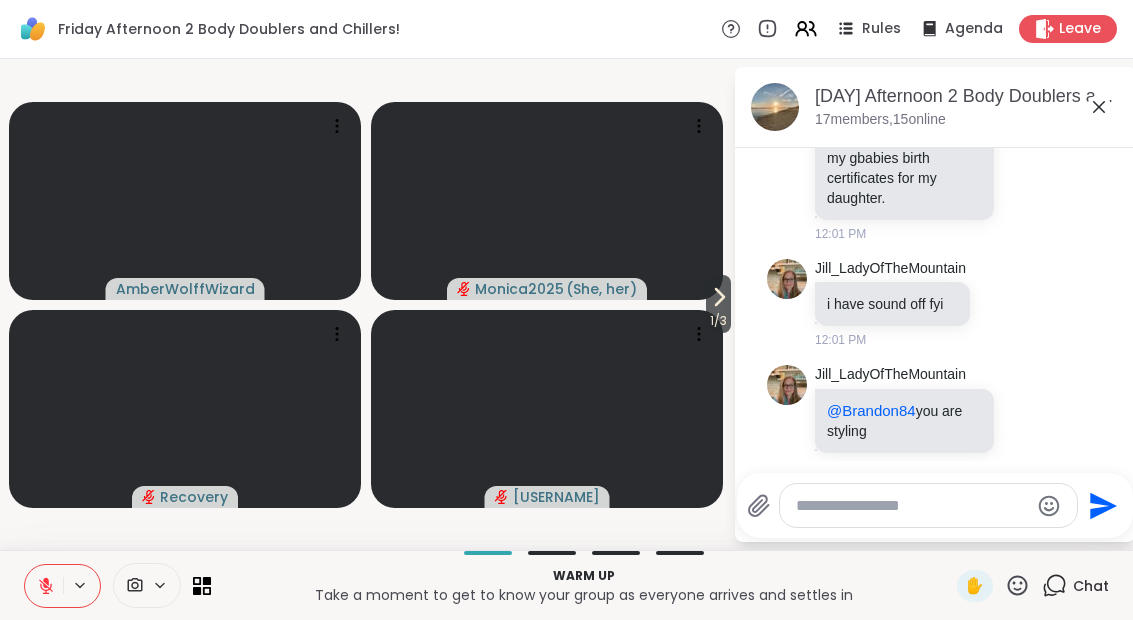 click at bounding box center (912, 506) 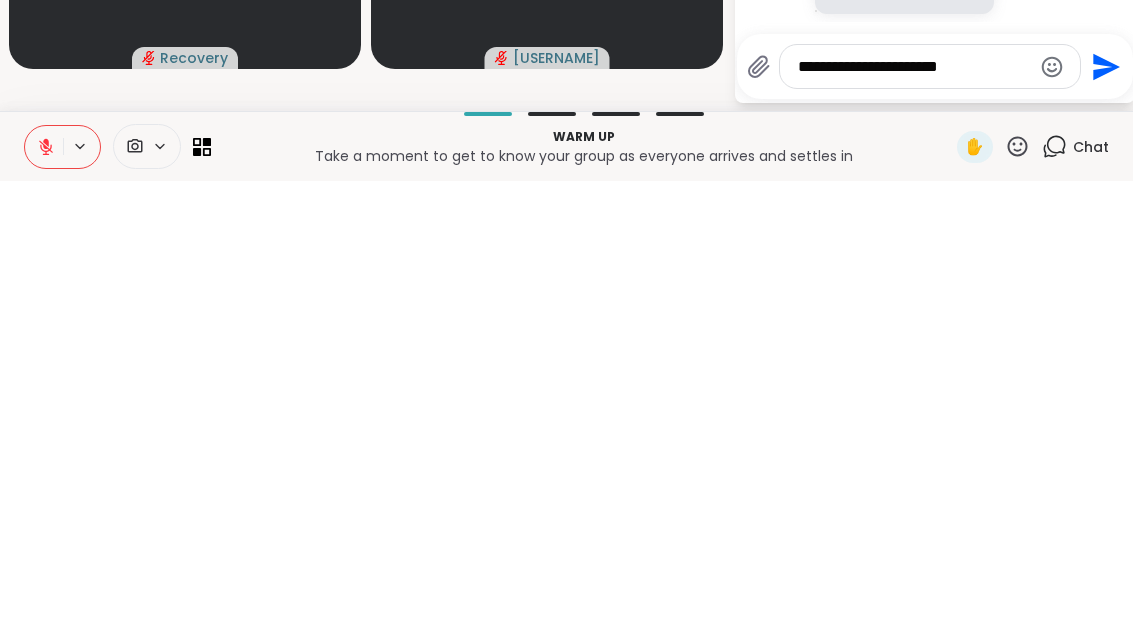type on "**********" 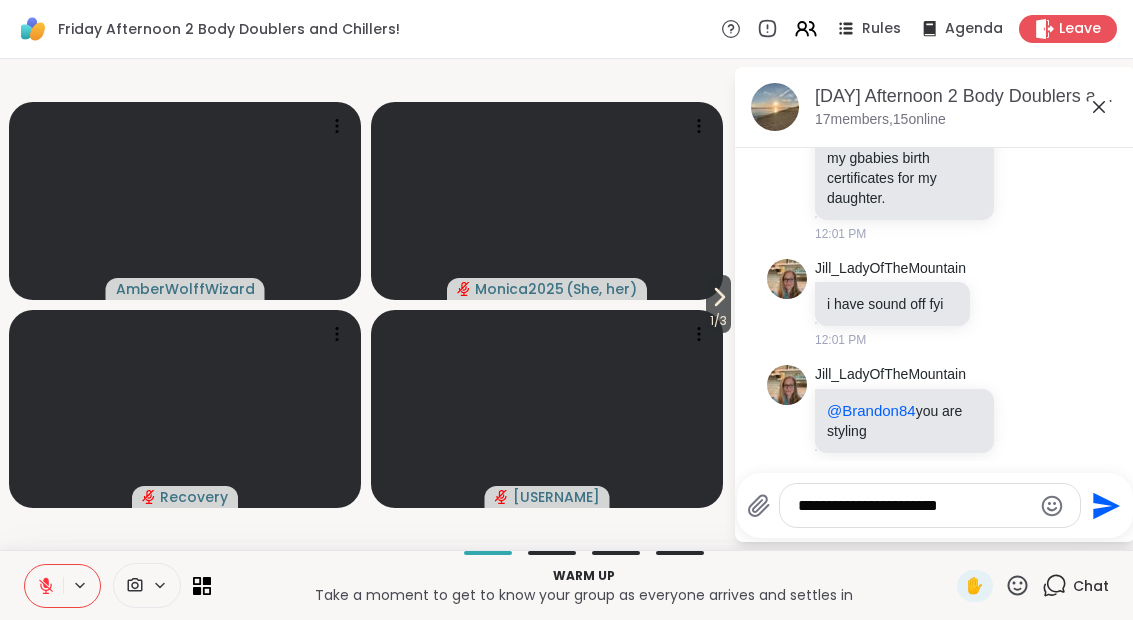 click on "Send" 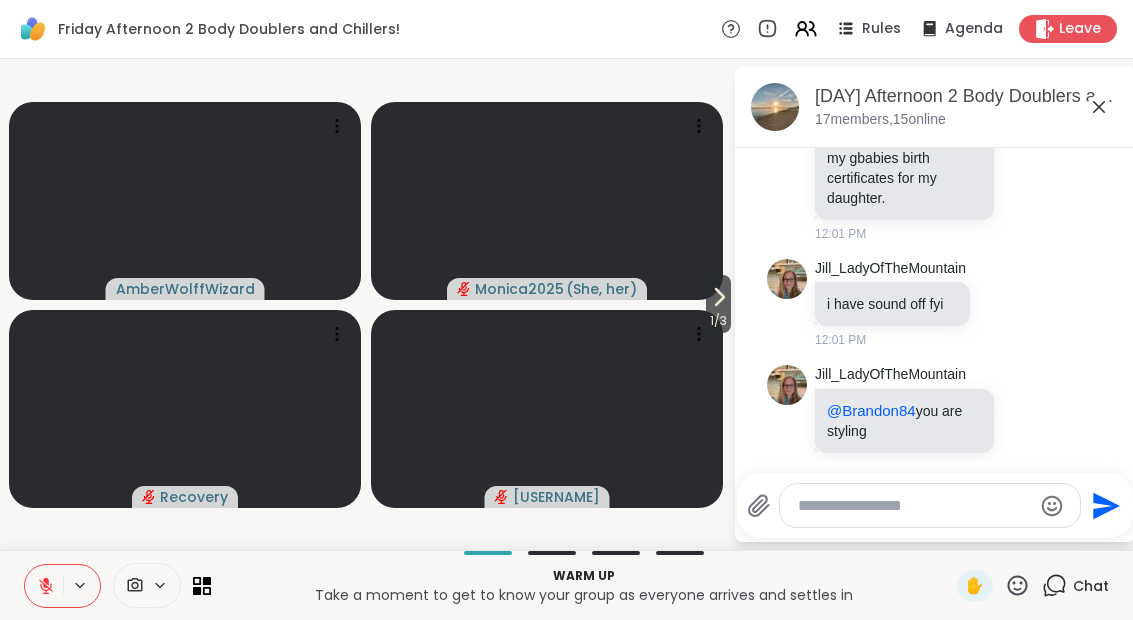 scroll, scrollTop: 337, scrollLeft: 0, axis: vertical 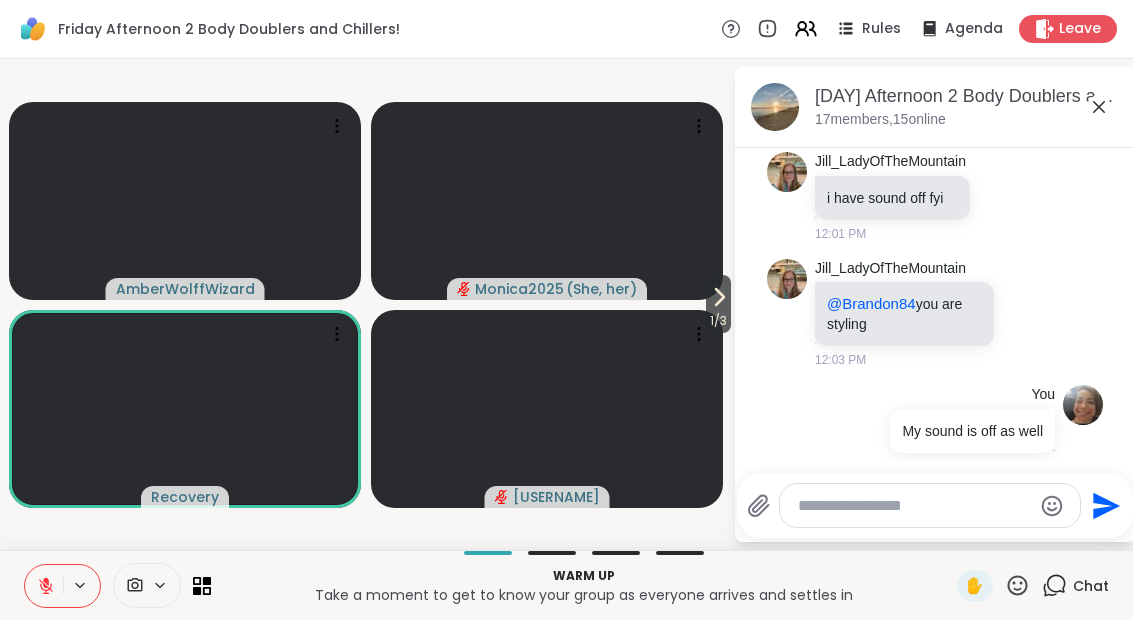 click on "1  /  3" at bounding box center [718, 321] 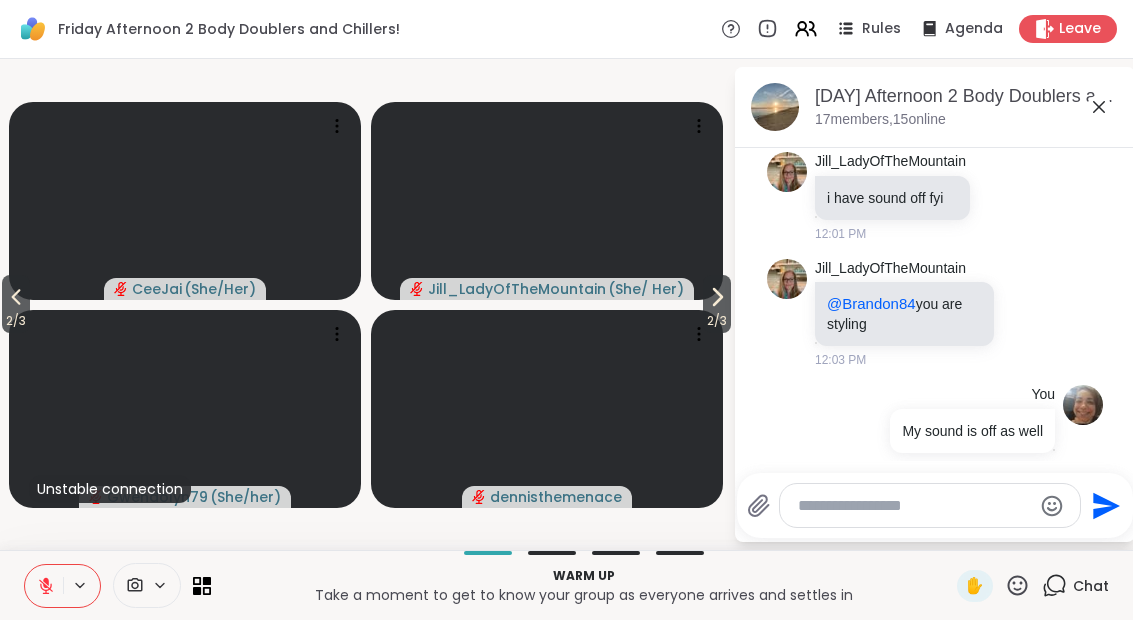 click 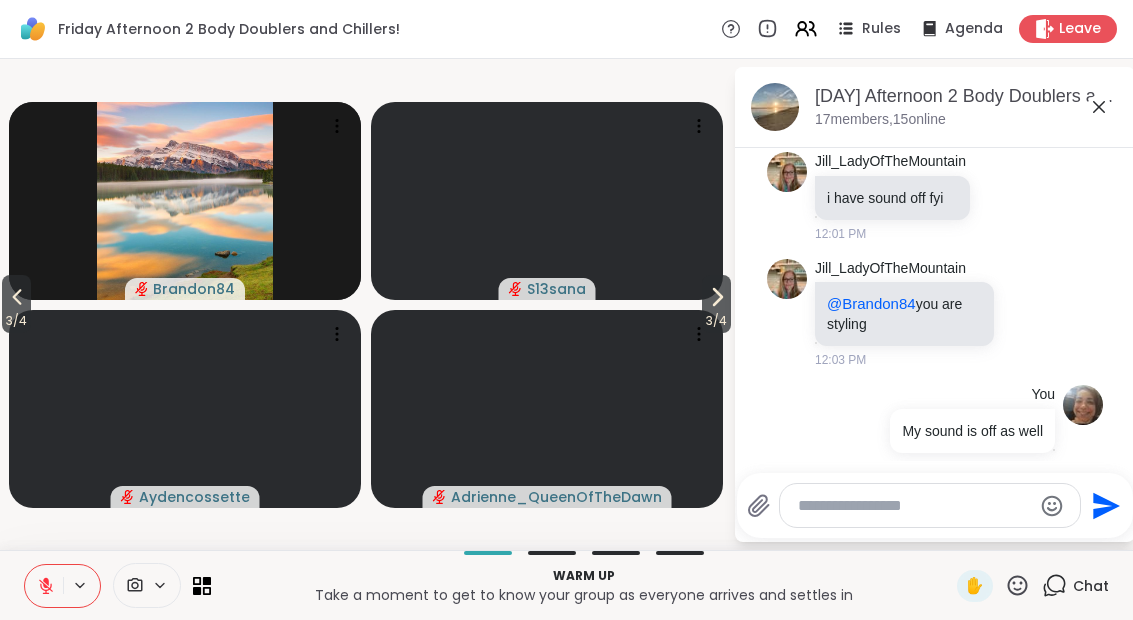 click 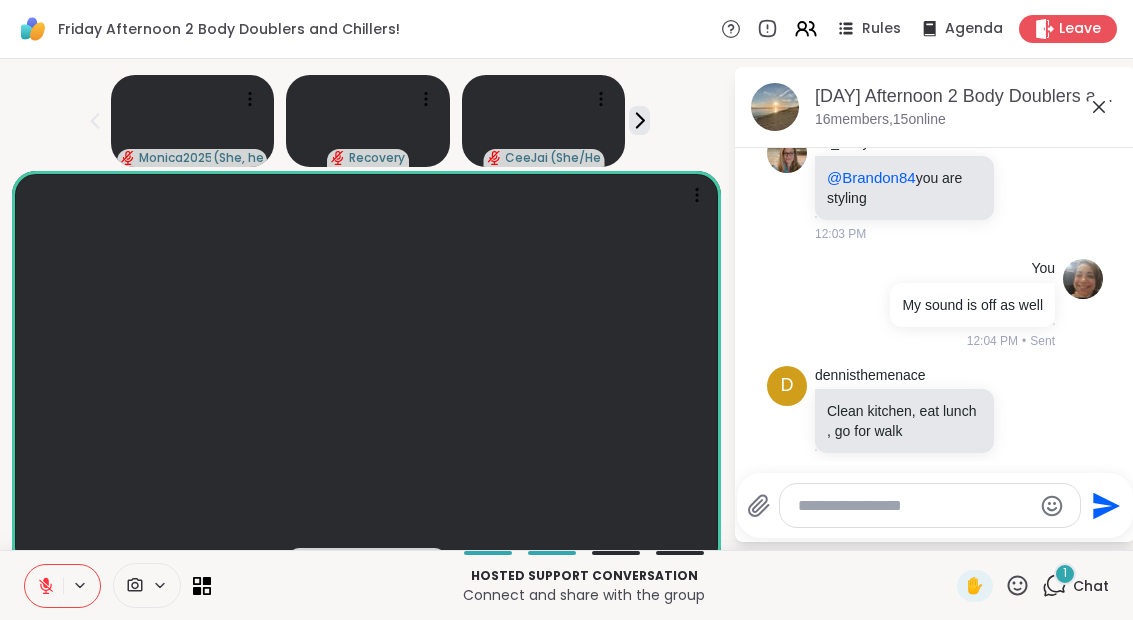 scroll, scrollTop: 649, scrollLeft: 0, axis: vertical 